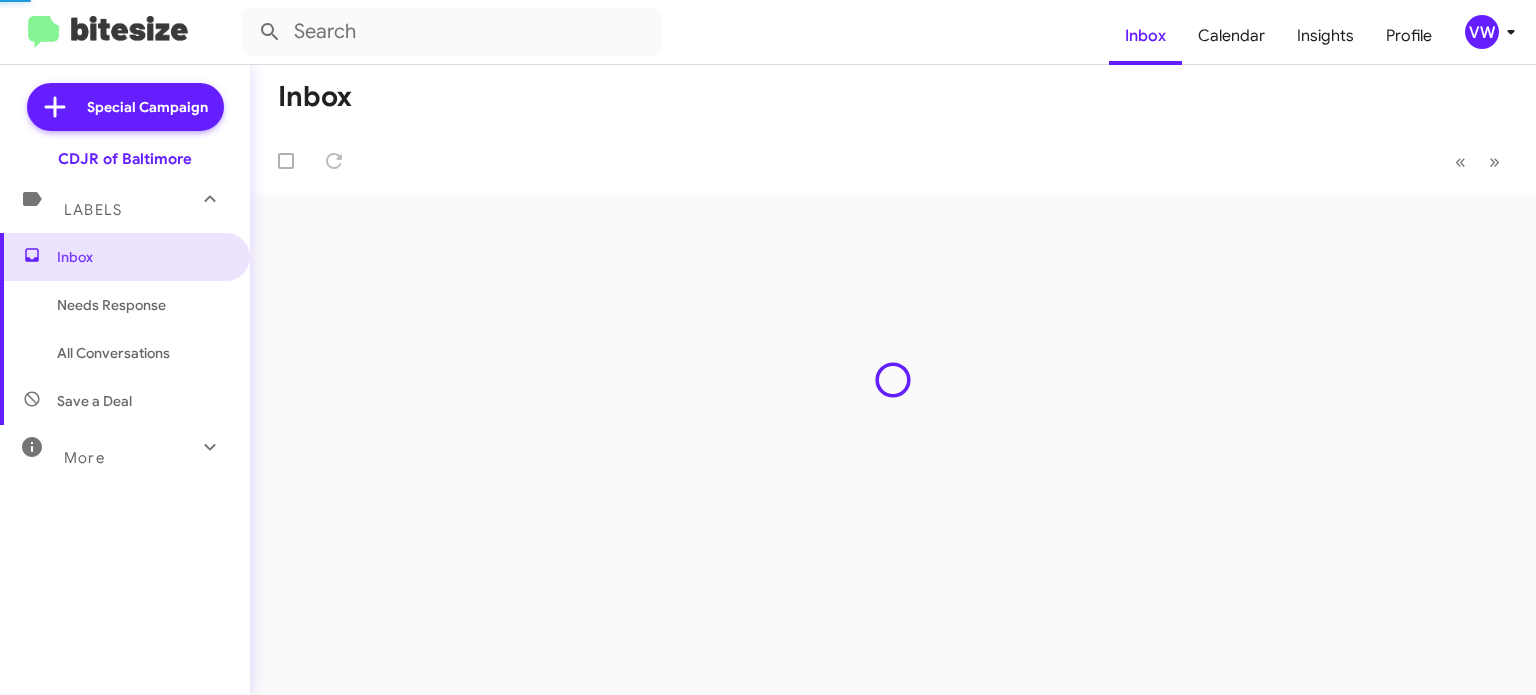 scroll, scrollTop: 0, scrollLeft: 0, axis: both 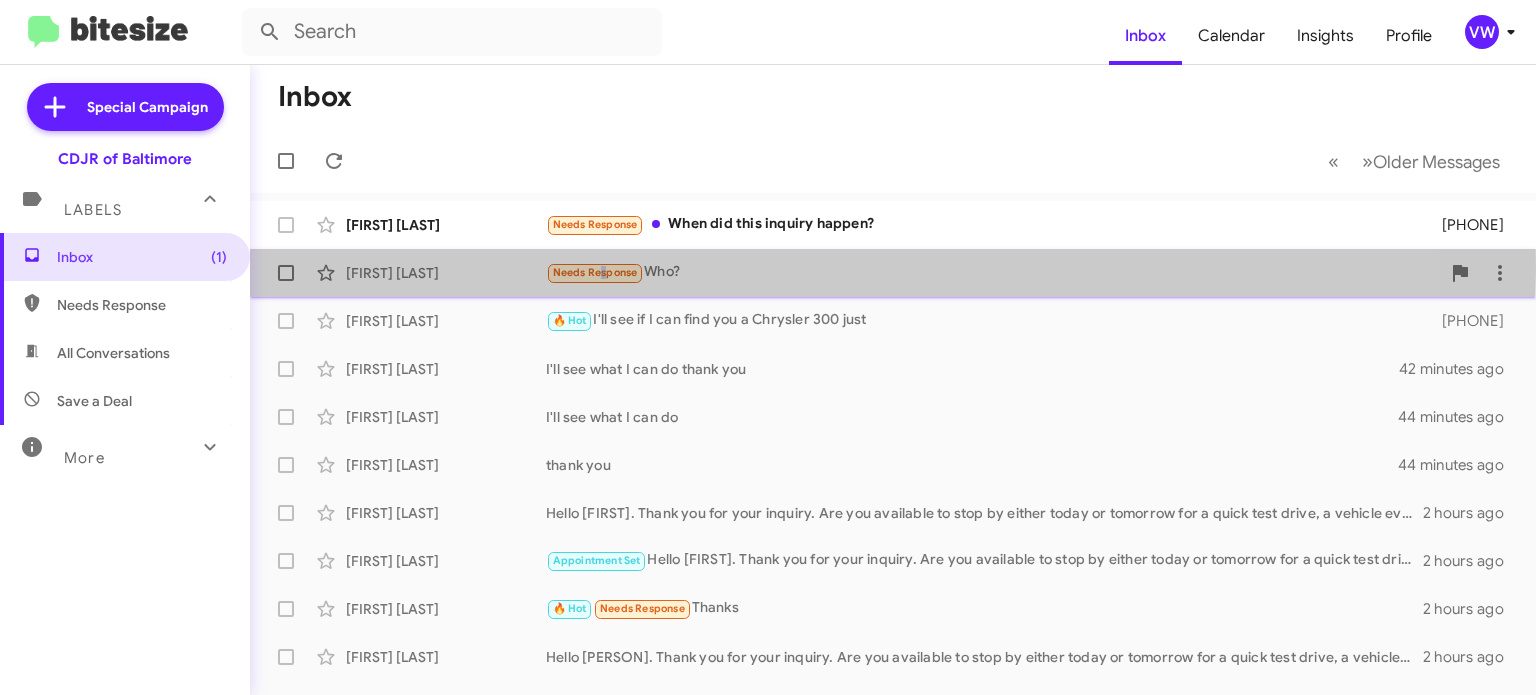 drag, startPoint x: 598, startPoint y: 268, endPoint x: 608, endPoint y: 269, distance: 10.049875 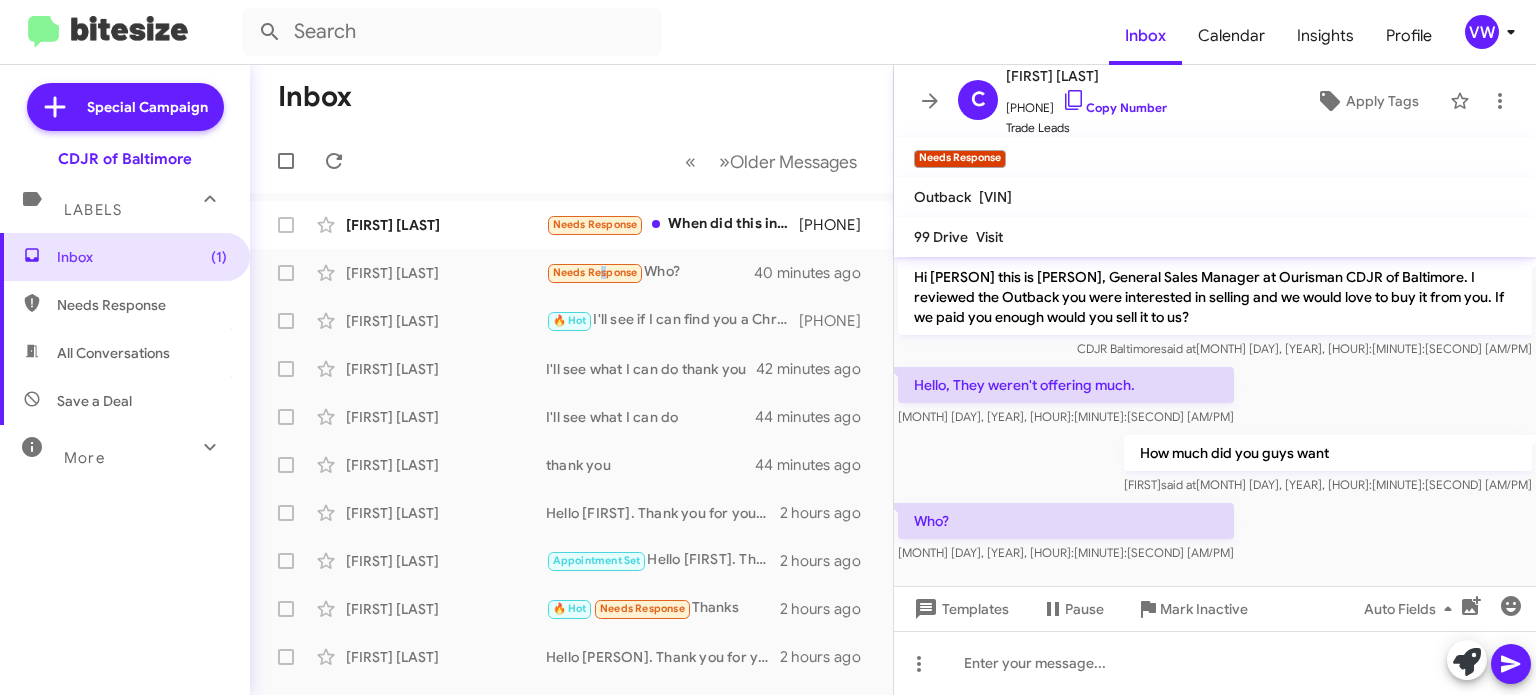 scroll, scrollTop: 0, scrollLeft: 0, axis: both 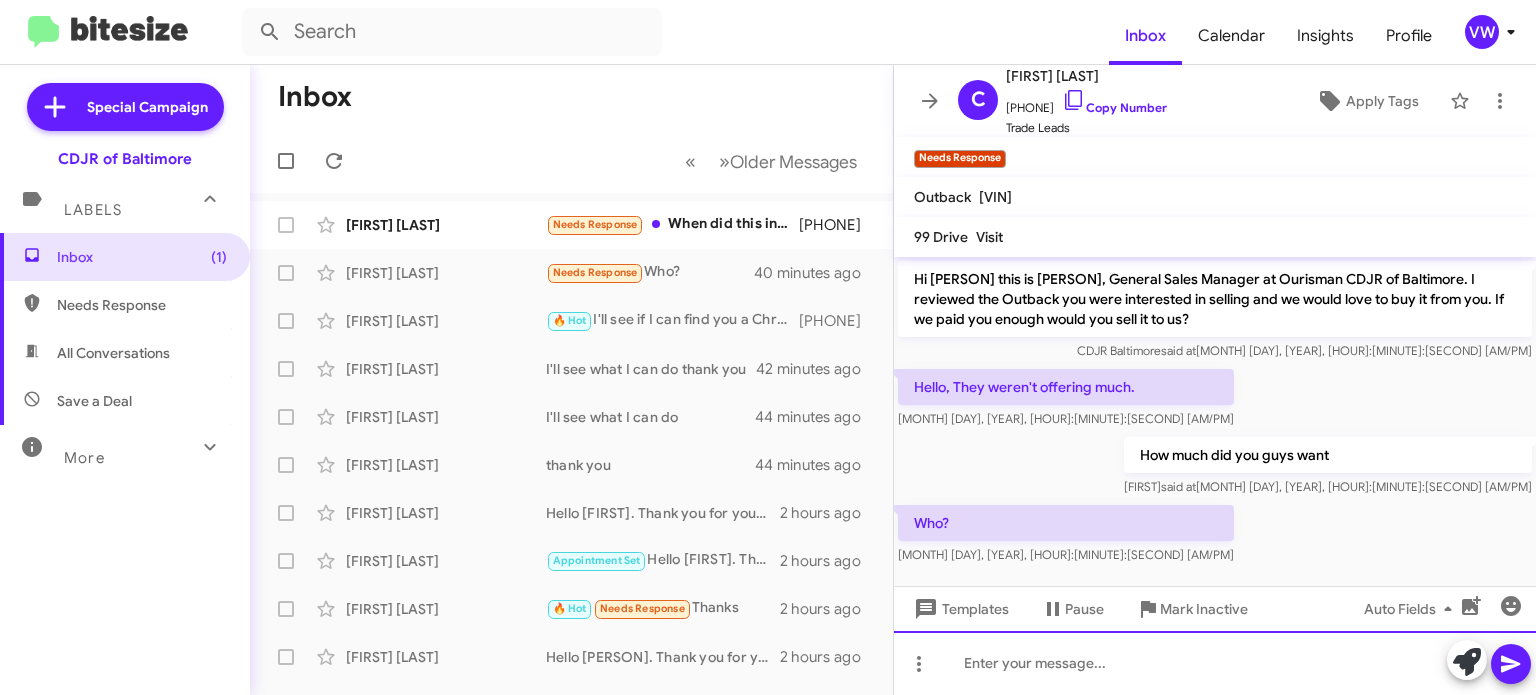 click 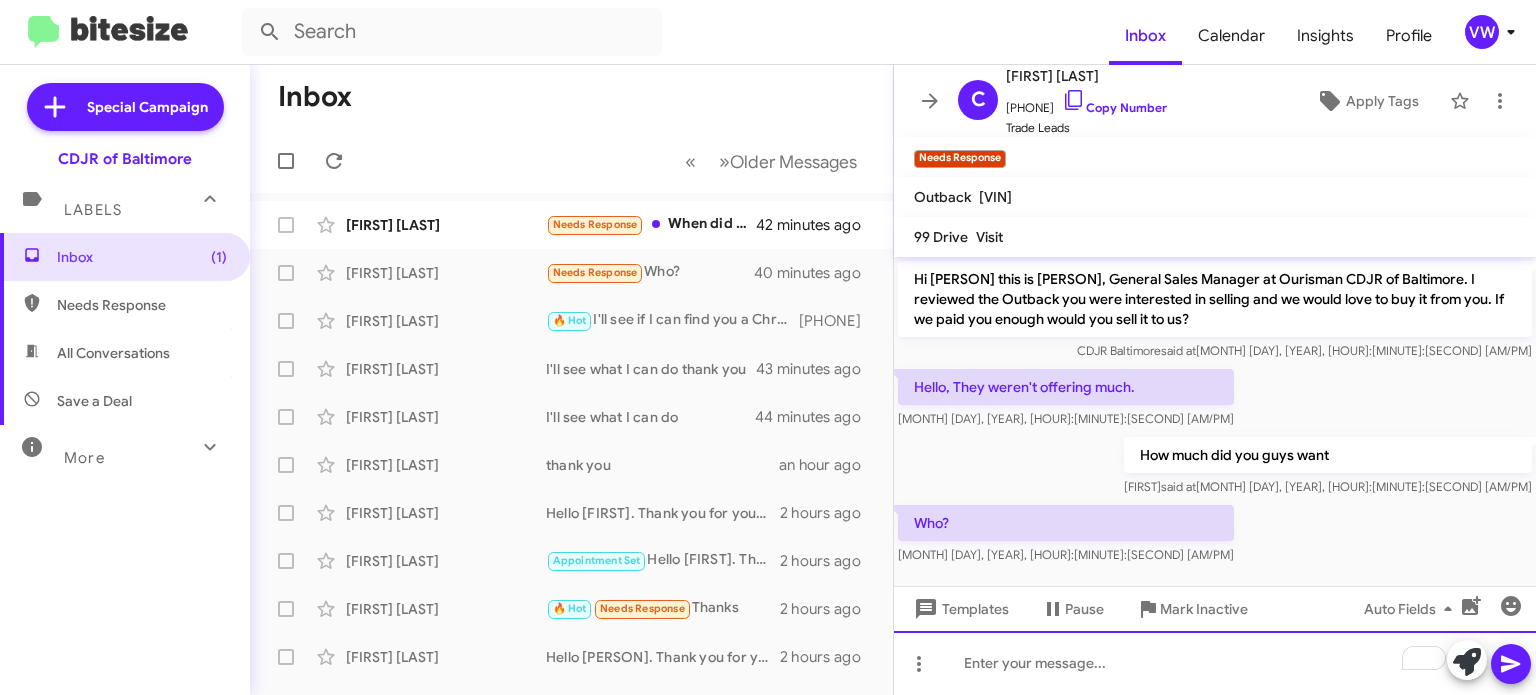 type 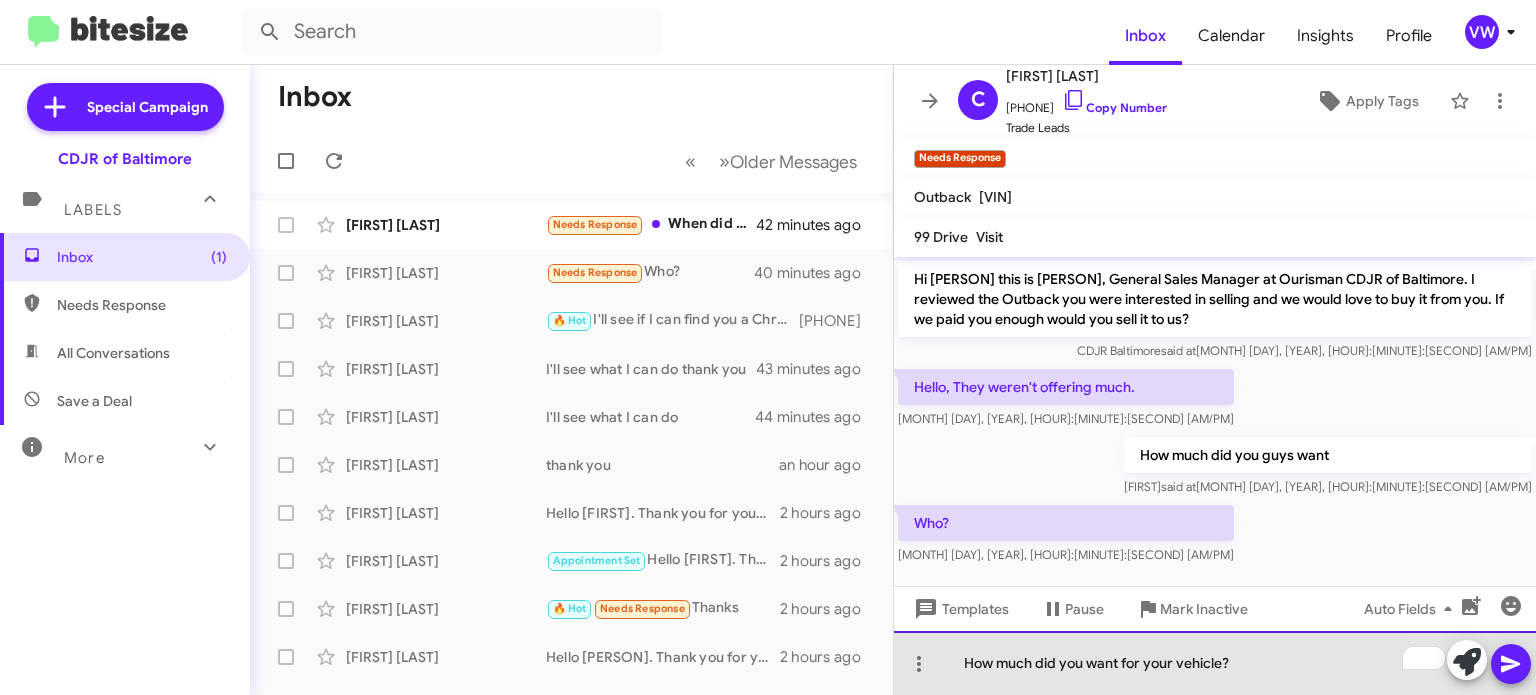 drag, startPoint x: 965, startPoint y: 658, endPoint x: 990, endPoint y: 663, distance: 25.495098 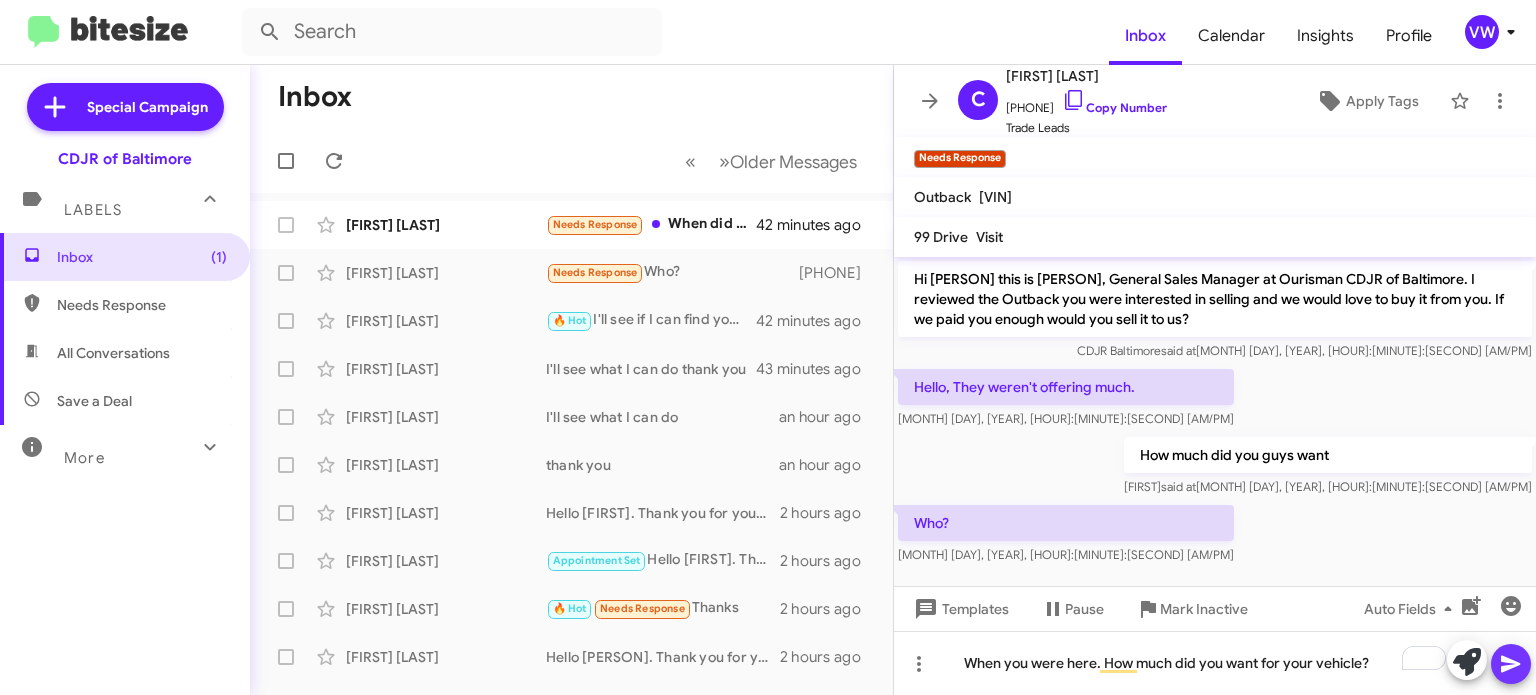 click 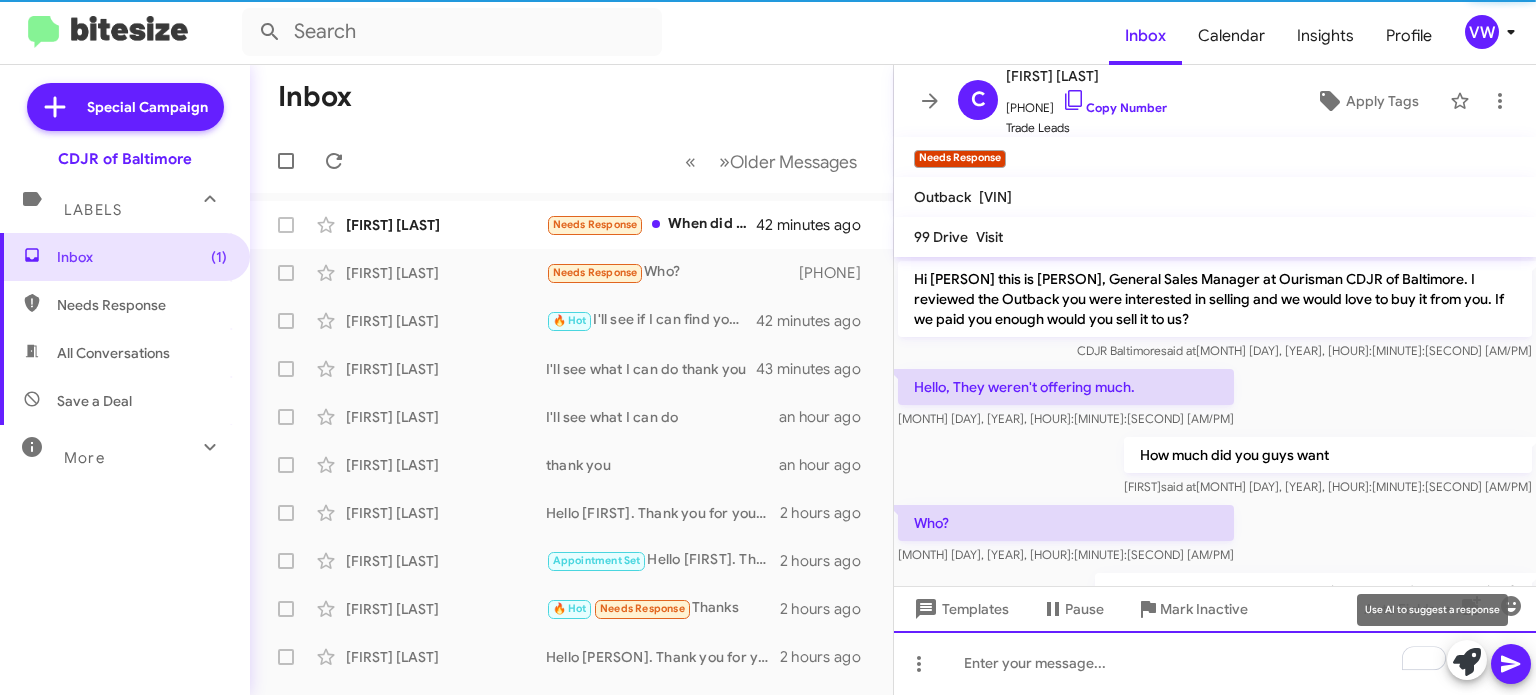 scroll, scrollTop: 75, scrollLeft: 0, axis: vertical 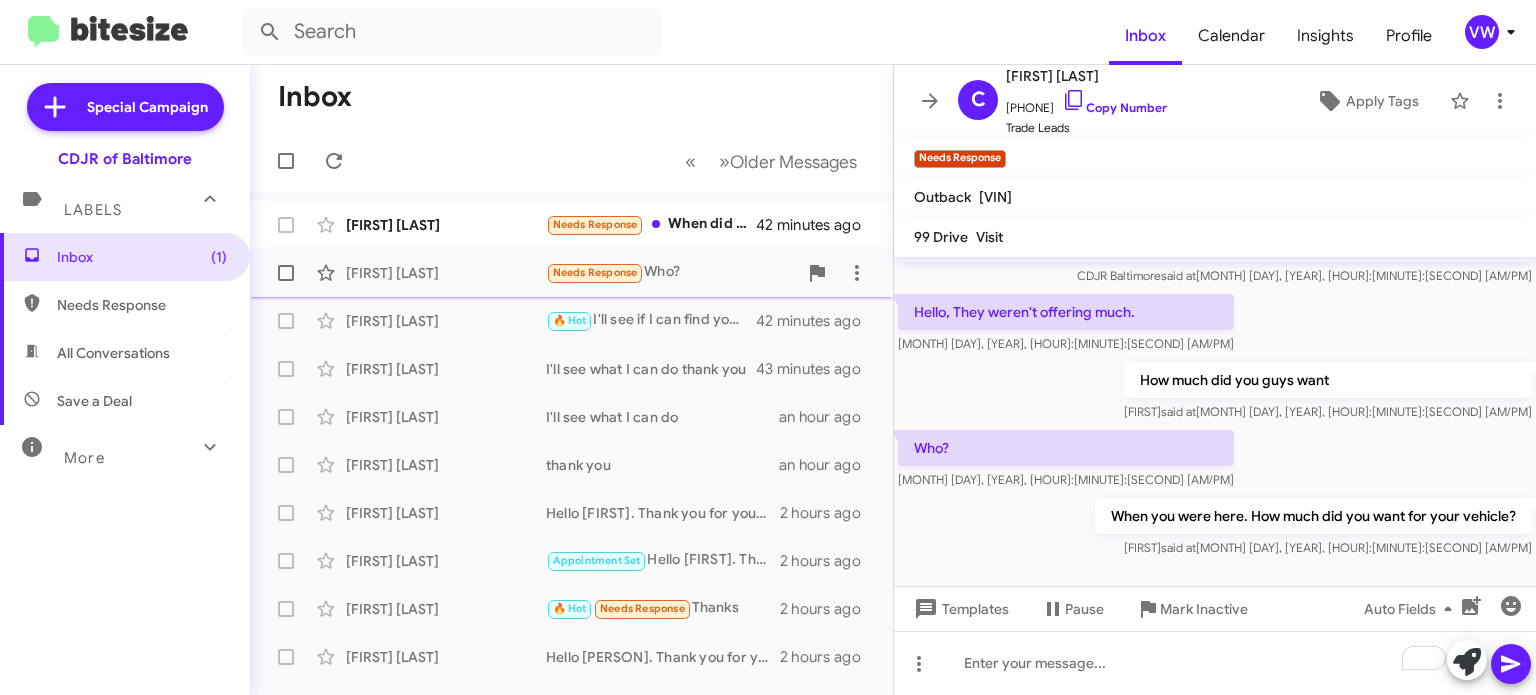click on "Needs Response" 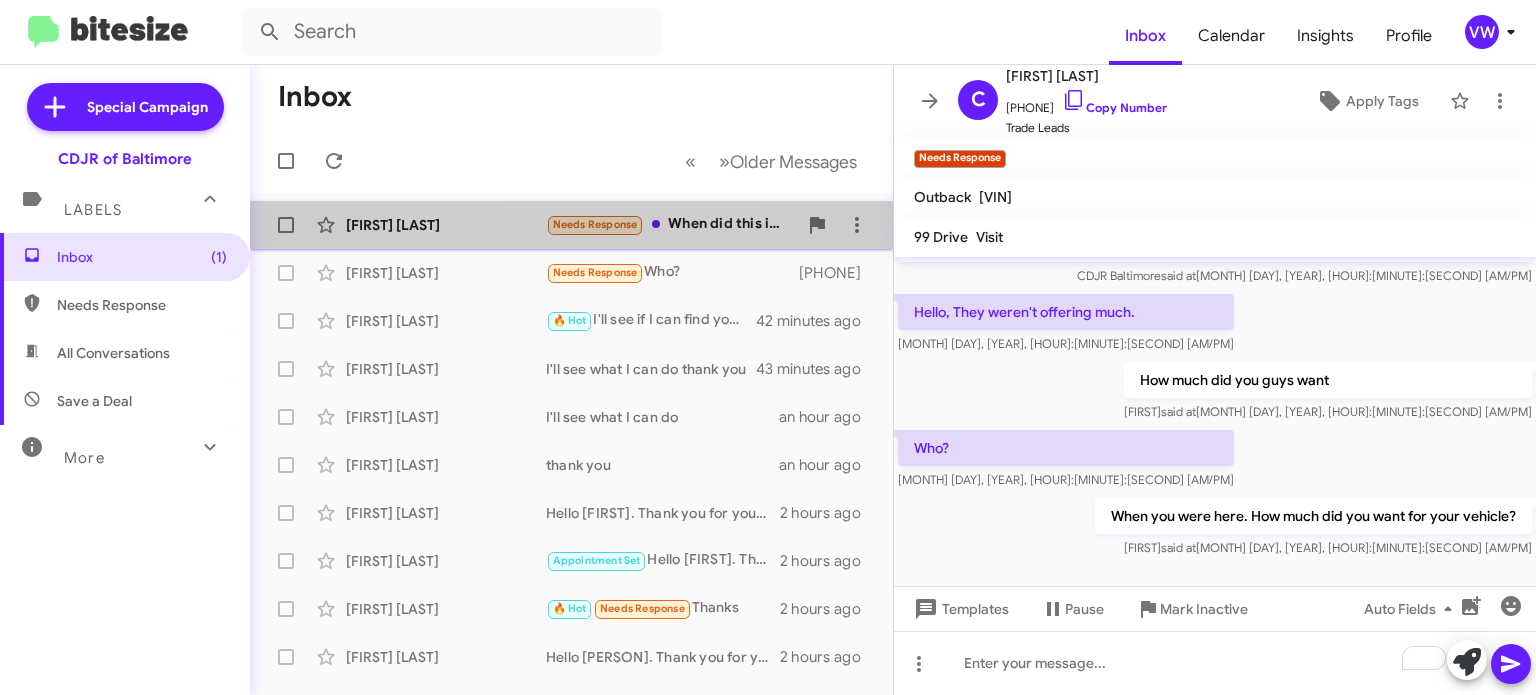 click on "Needs Response" 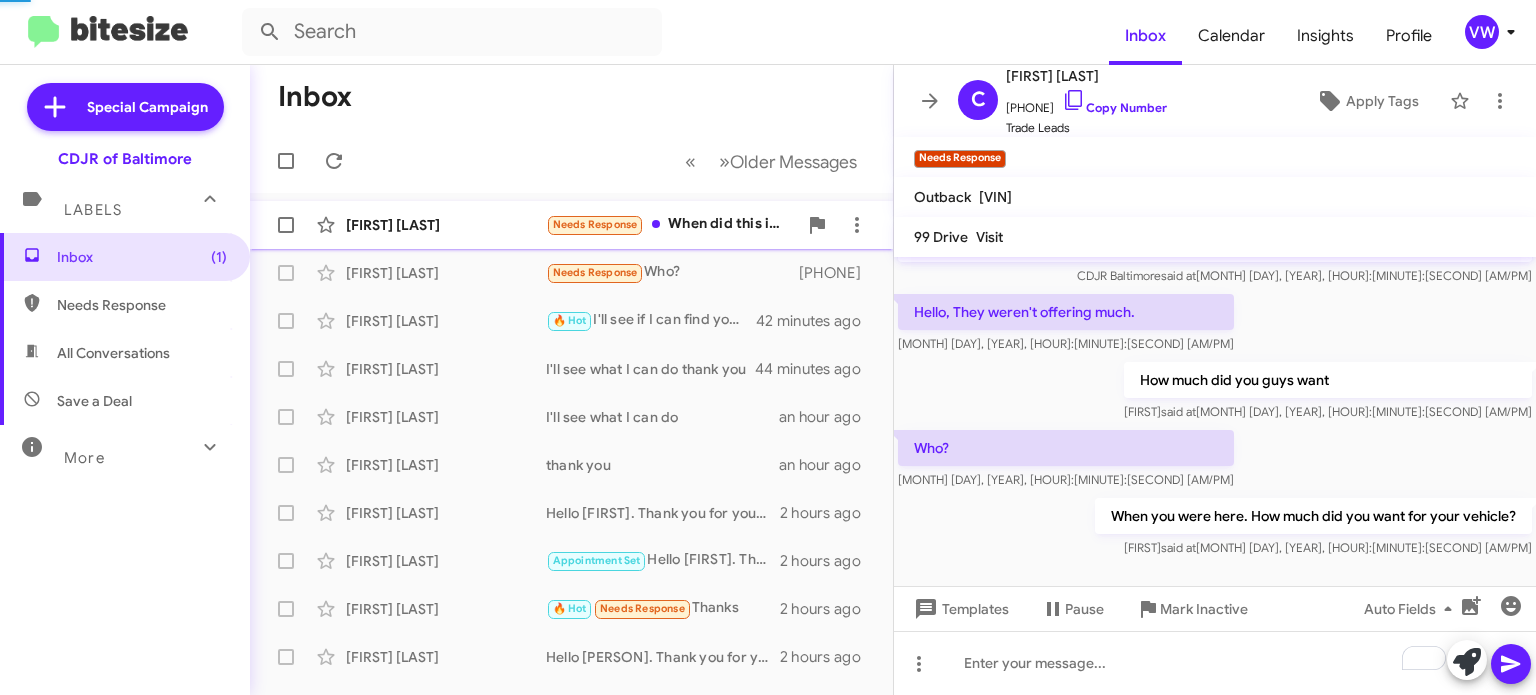 scroll, scrollTop: 155, scrollLeft: 0, axis: vertical 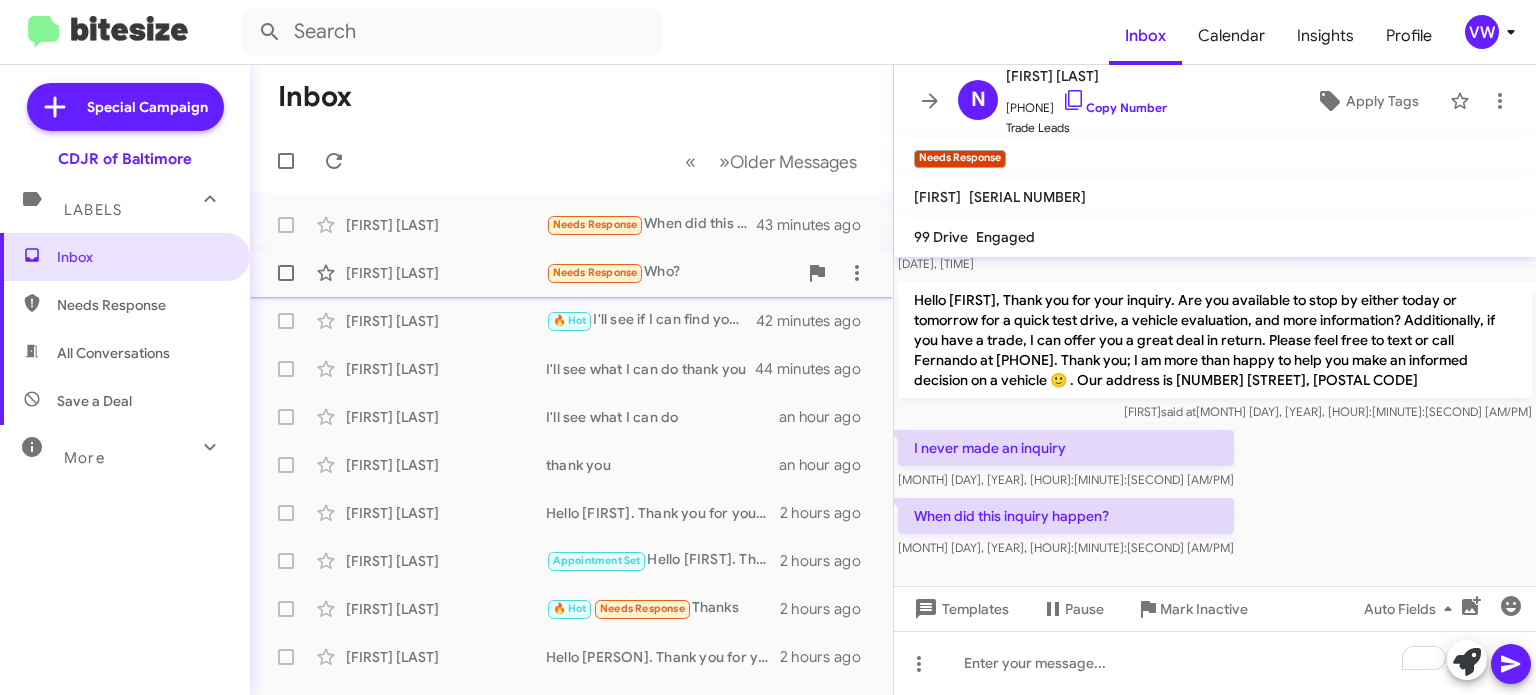 click on "[FIRST] [LAST]  Needs Response   Who?   41 minutes ago" 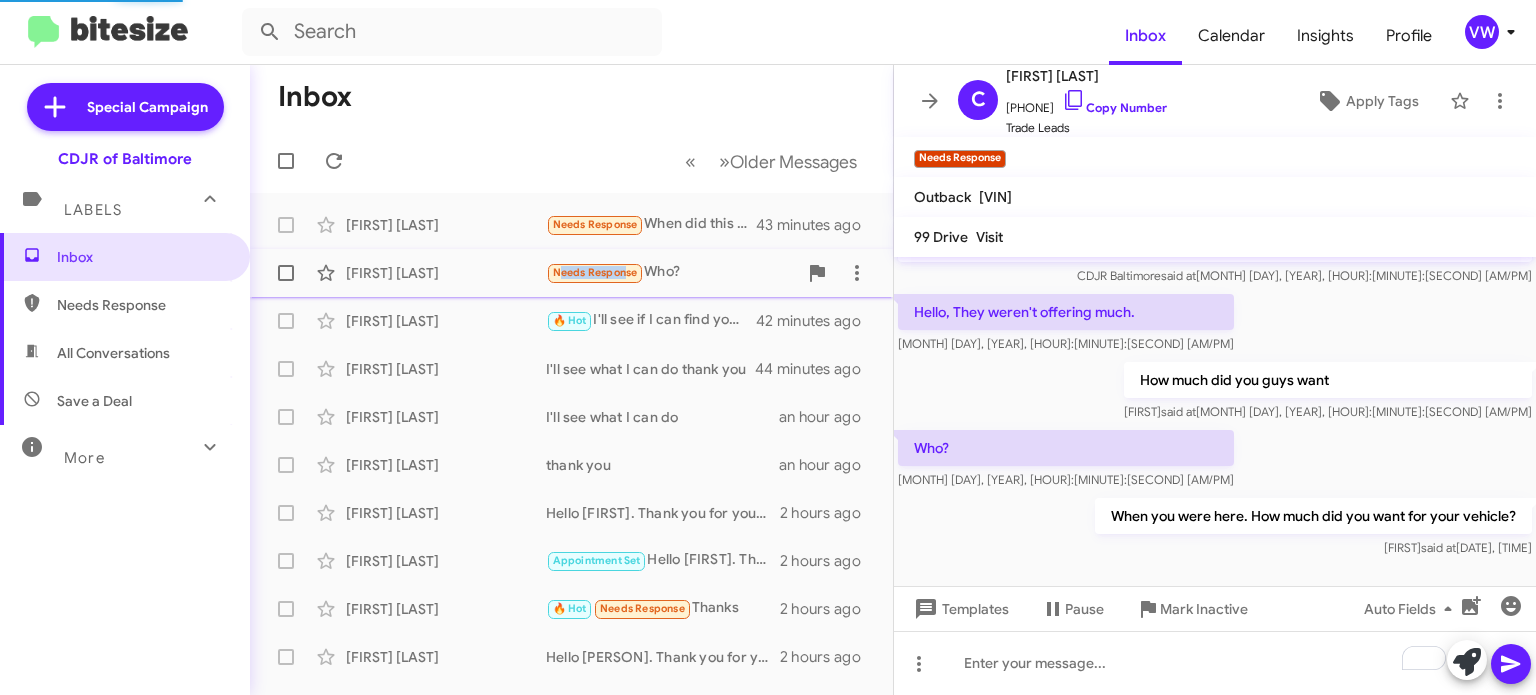 scroll, scrollTop: 35, scrollLeft: 0, axis: vertical 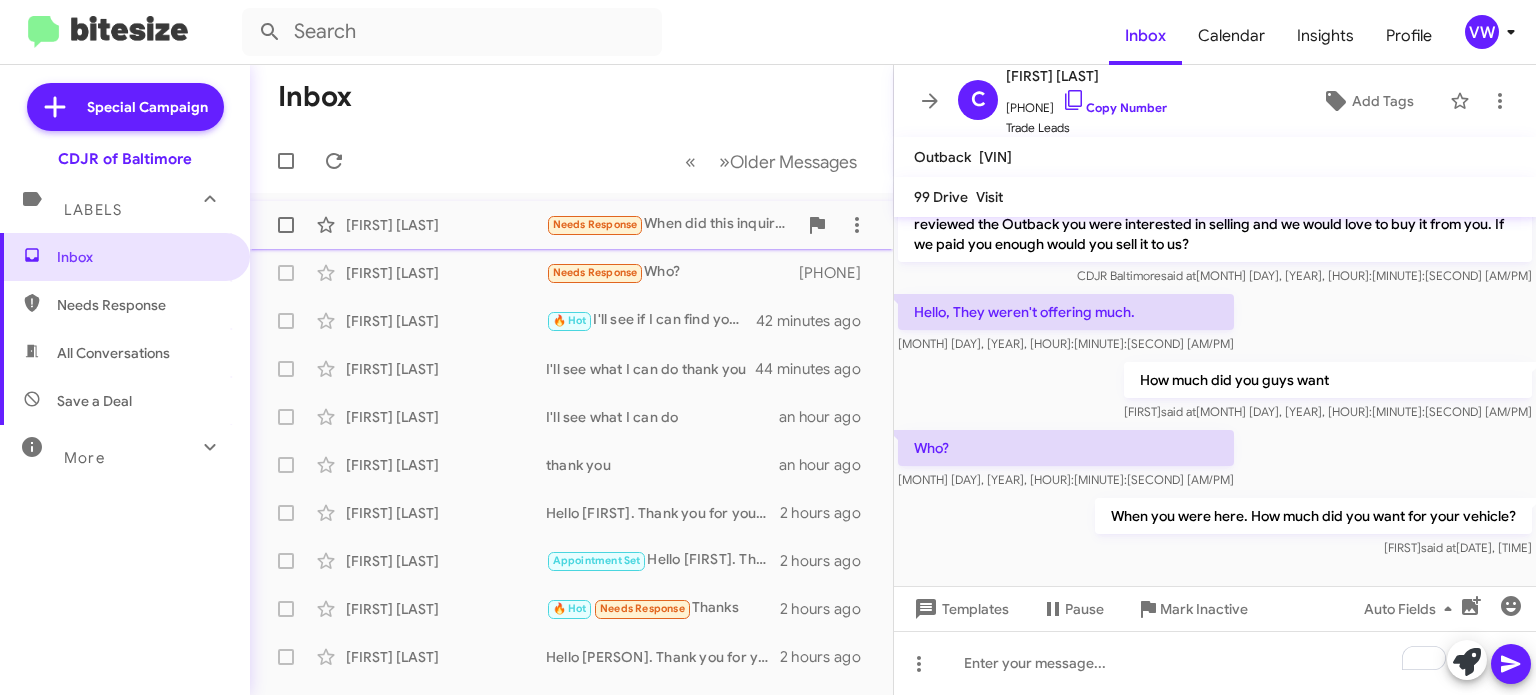 click on "Needs Response" 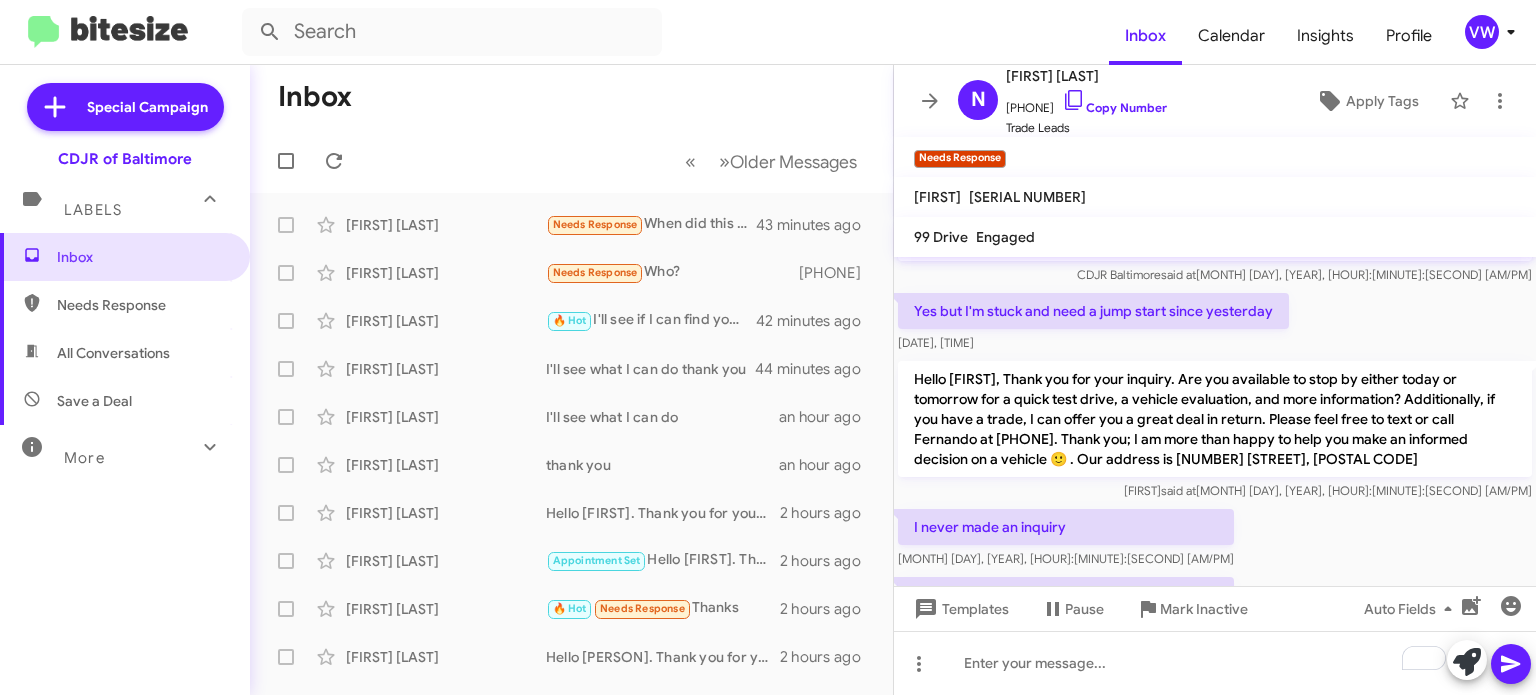 scroll, scrollTop: 155, scrollLeft: 0, axis: vertical 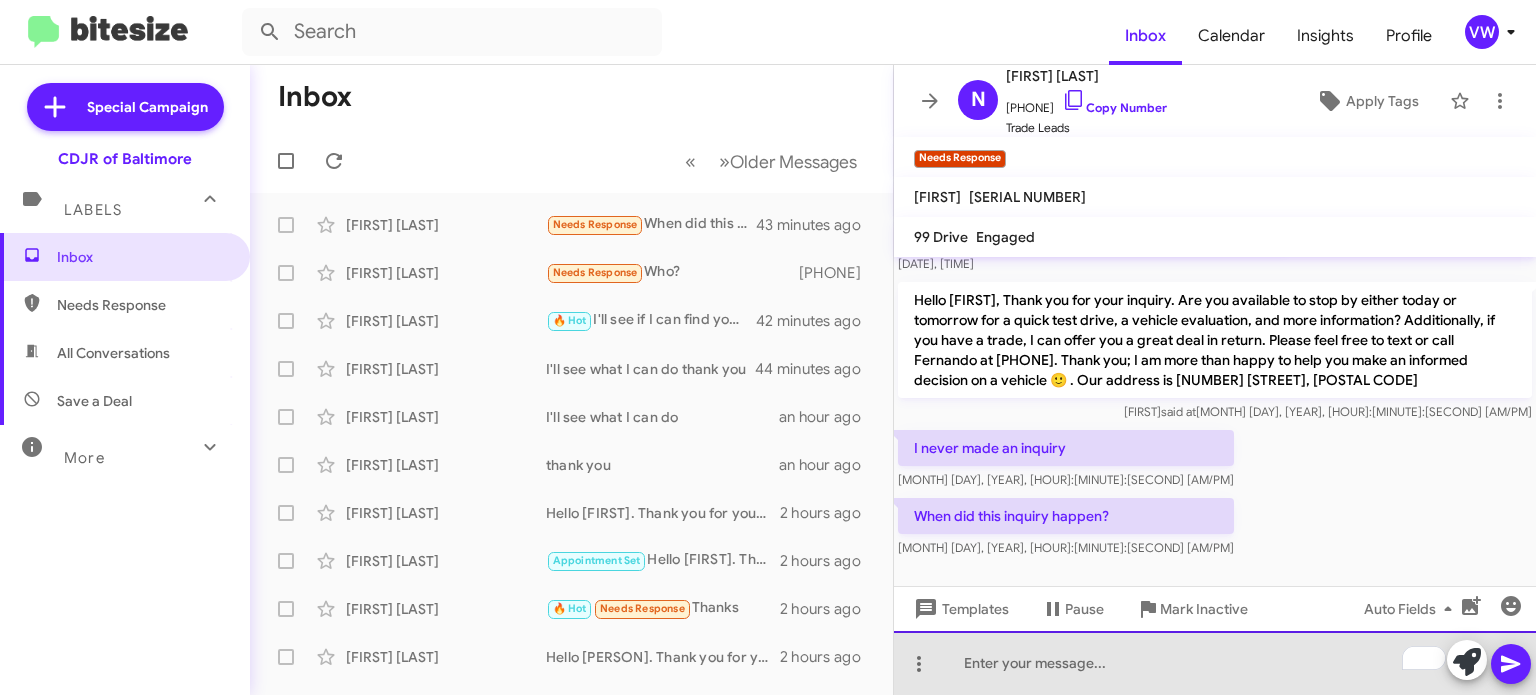 drag, startPoint x: 1074, startPoint y: 655, endPoint x: 1156, endPoint y: 680, distance: 85.72631 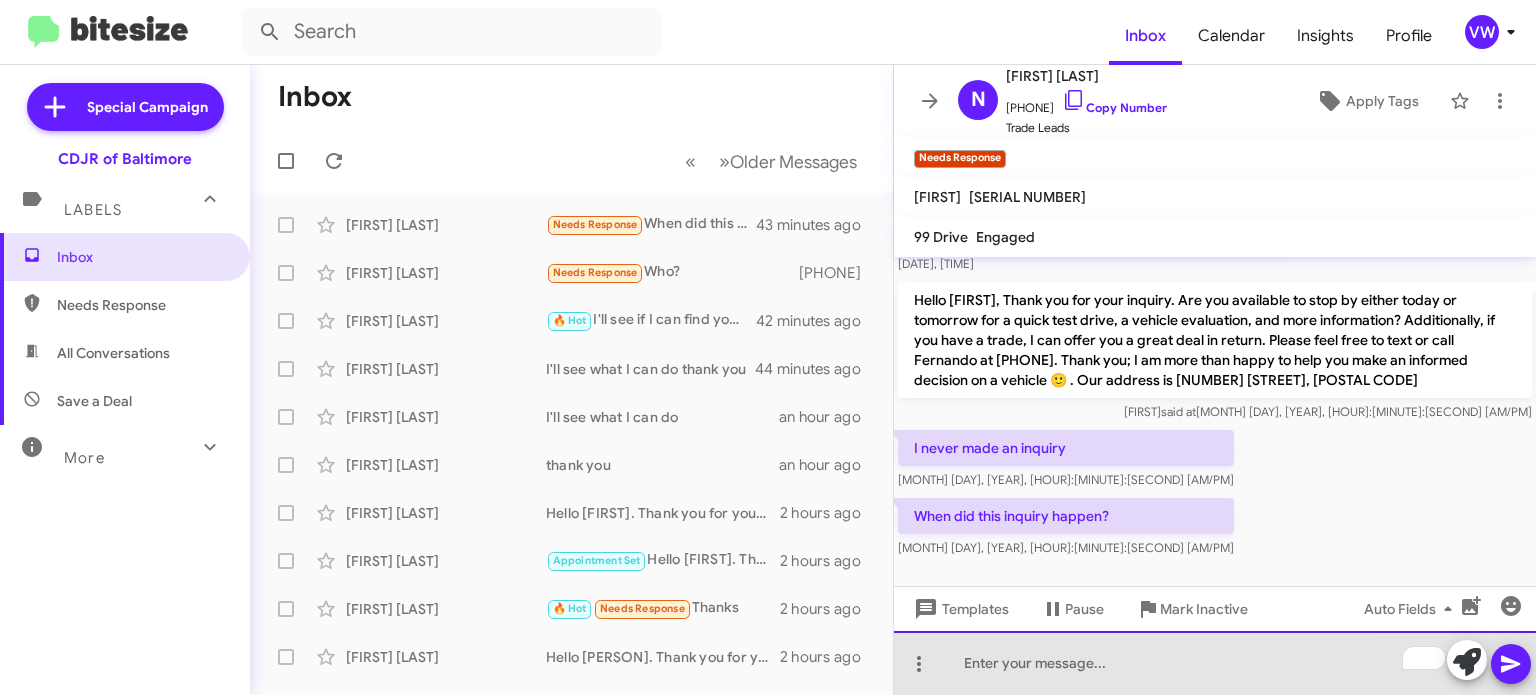 click on "Inbox  Calendar Insights Profile vw Special Campaign  CDJR of Baltimore  Labels  Inbox  Needs Response  All Conversations Save a Deal More Important  🔥 Hot Appointment Set
Starred Sent Sold Sold Responded Historic Reactivated Finished Opt out Paused Unpaused Phone Call Inbox   « Previous » Next   Older Messages   Nicole Hokanson  Needs Response   When did this inquiry happen?   43 minutes ago    Corlissa Lunkin  Needs Response   Who?   41 minutes ago    Debra Jones  🔥 Hot   I'll see if I can find you a Chrysler 300 just   42 minutes ago    Nick Pavlopoulos  I'll see what I can do thank you   44 minutes ago    John Pruskowski  I'll see what I can do   an hour ago    Frank Ellis Jr  thank you   an hour ago    Kentrell Parker  2 hours ago    Dante Torain  Appointment Set   2 hours ago    Derrick Wilson  🔥 Hot   Needs Response   Thanks   2 hours ago    Mehmet Sengezer  2 hours ago    Andrew Nln  2 hours ago    Randolph Corporal  Important   🔥 Hot" at bounding box center (768, 347) 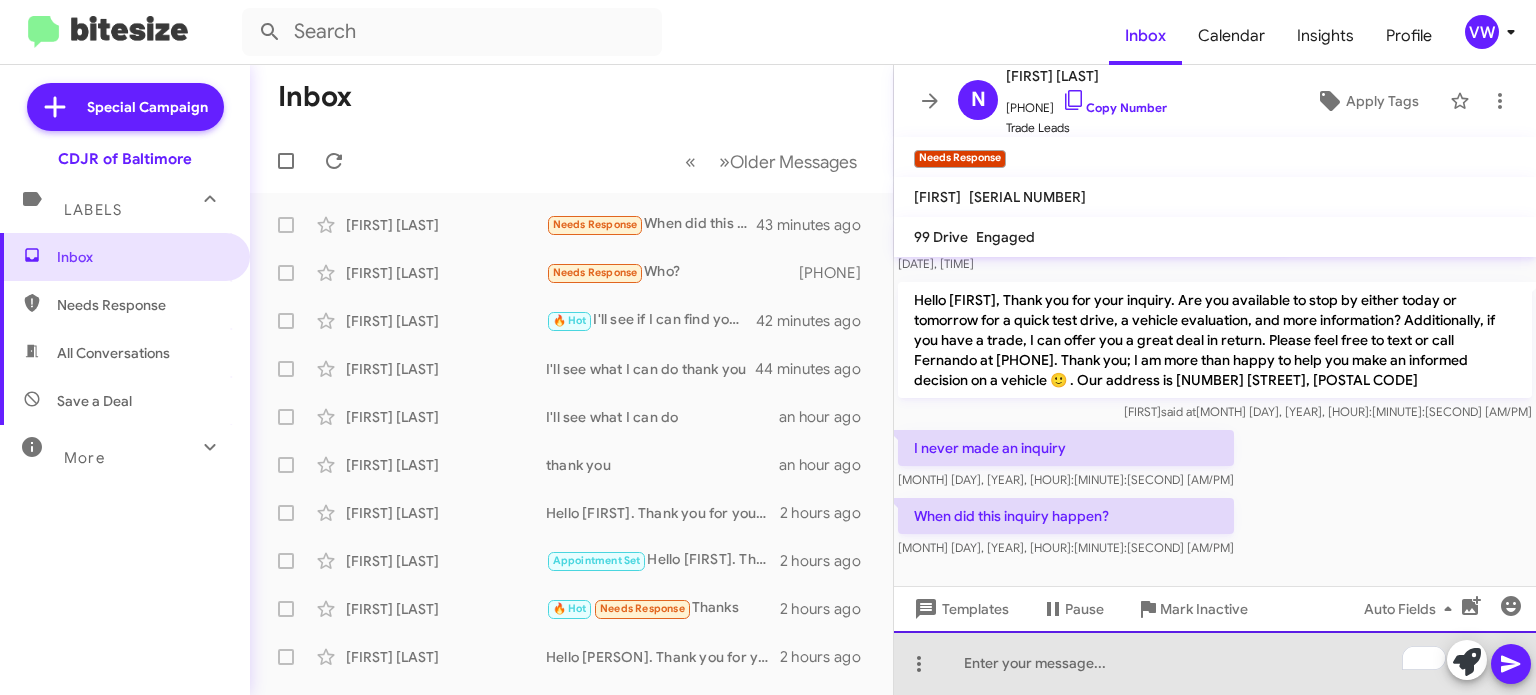 drag, startPoint x: 1115, startPoint y: 688, endPoint x: 1124, endPoint y: 680, distance: 12.0415945 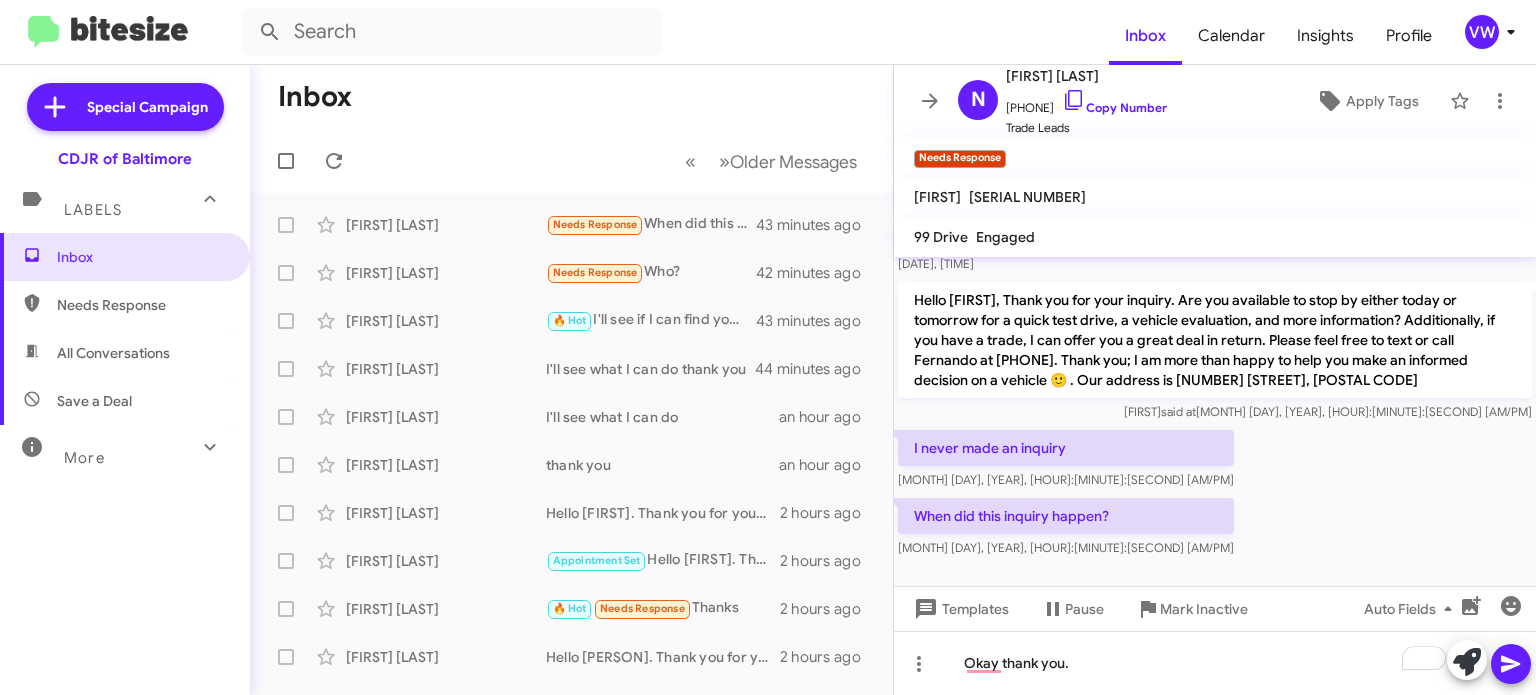 click 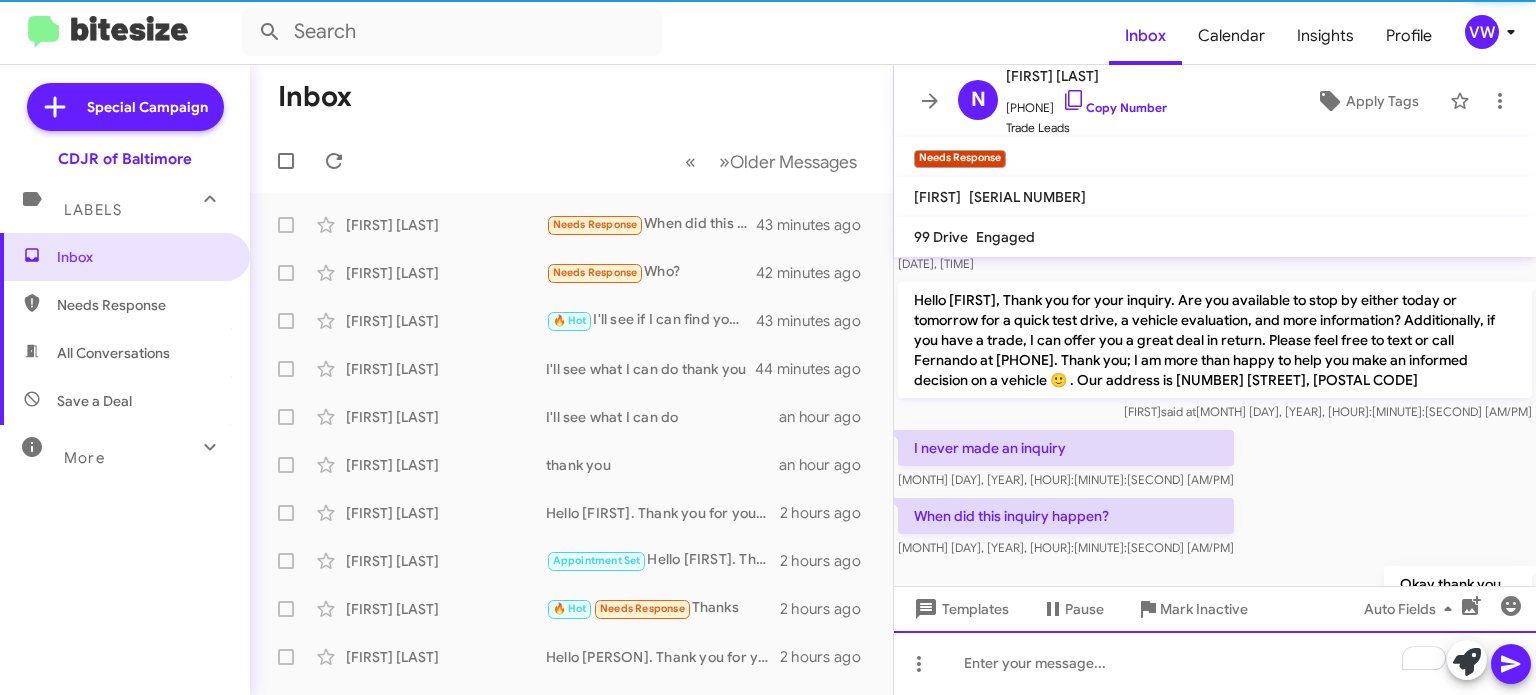 scroll, scrollTop: 0, scrollLeft: 0, axis: both 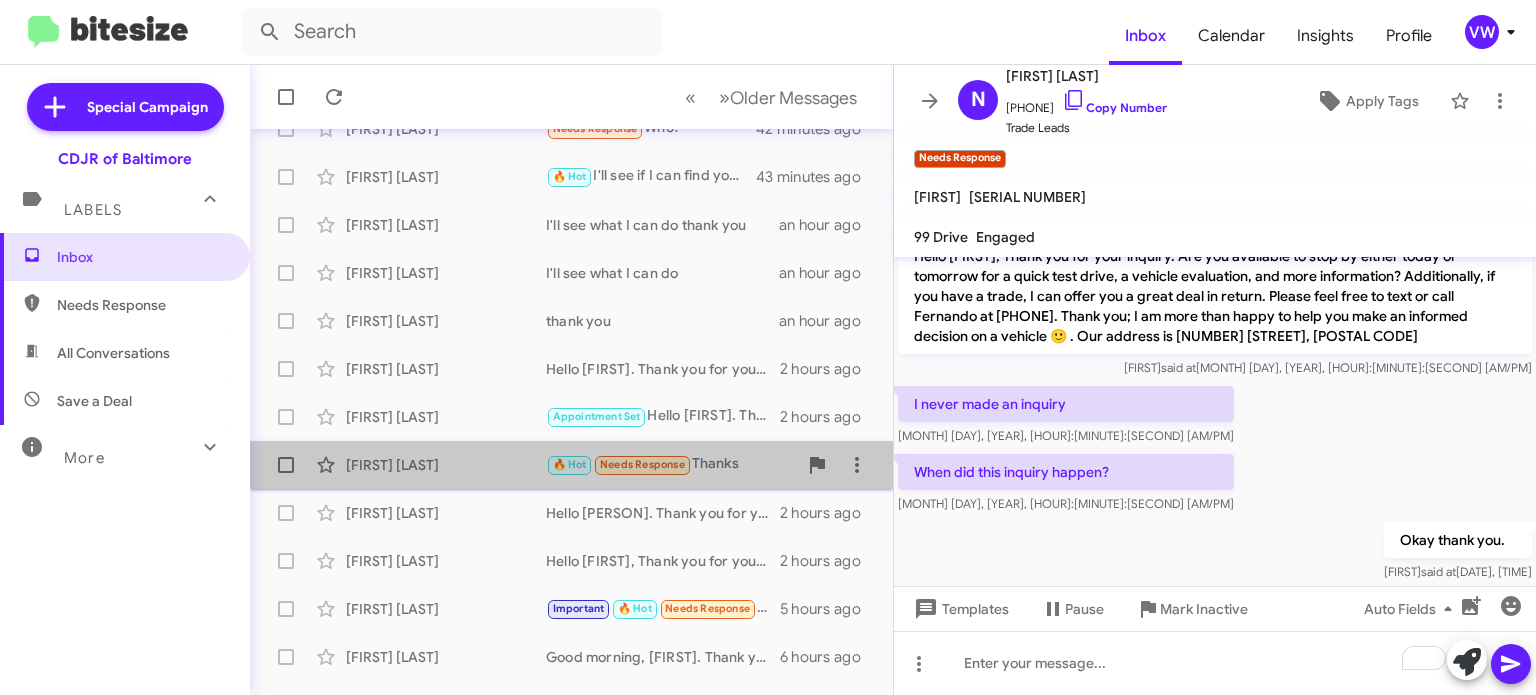 click on "🔥 Hot" 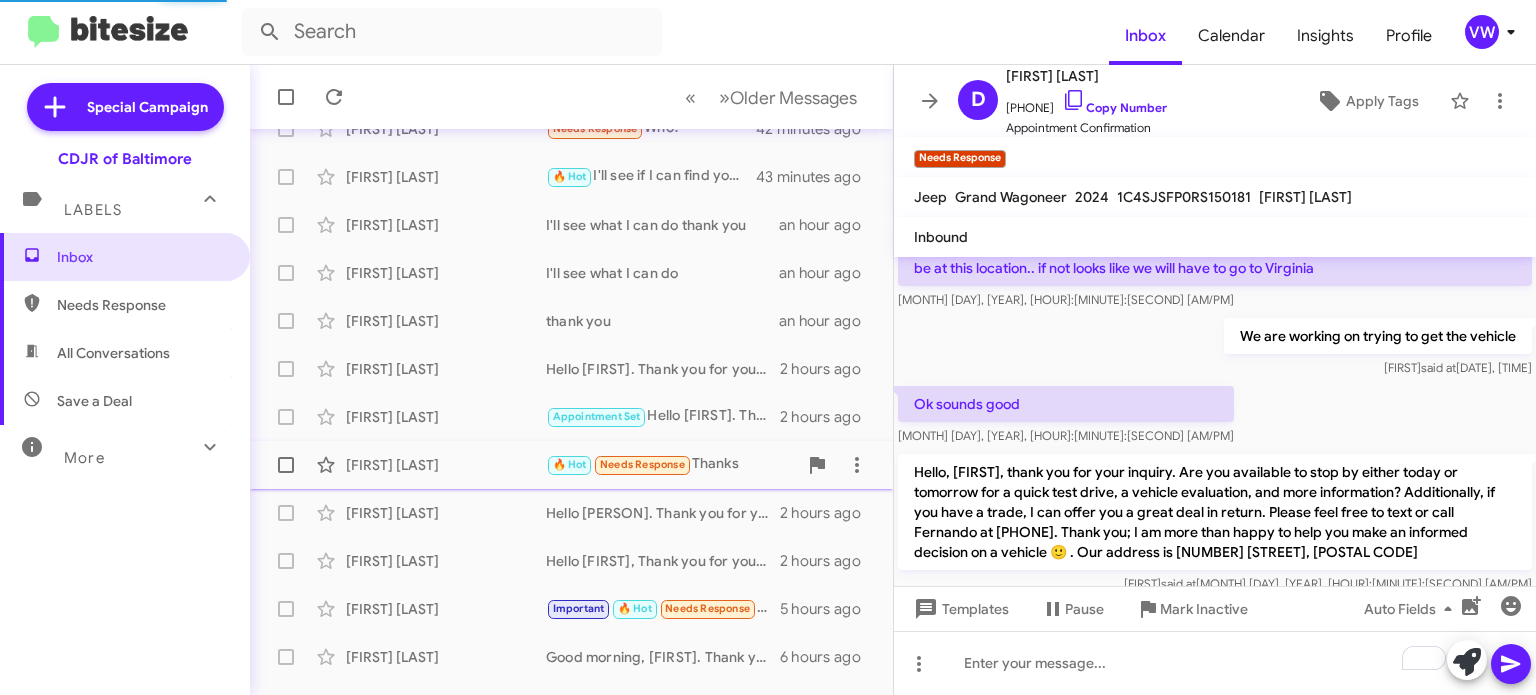scroll, scrollTop: 454, scrollLeft: 0, axis: vertical 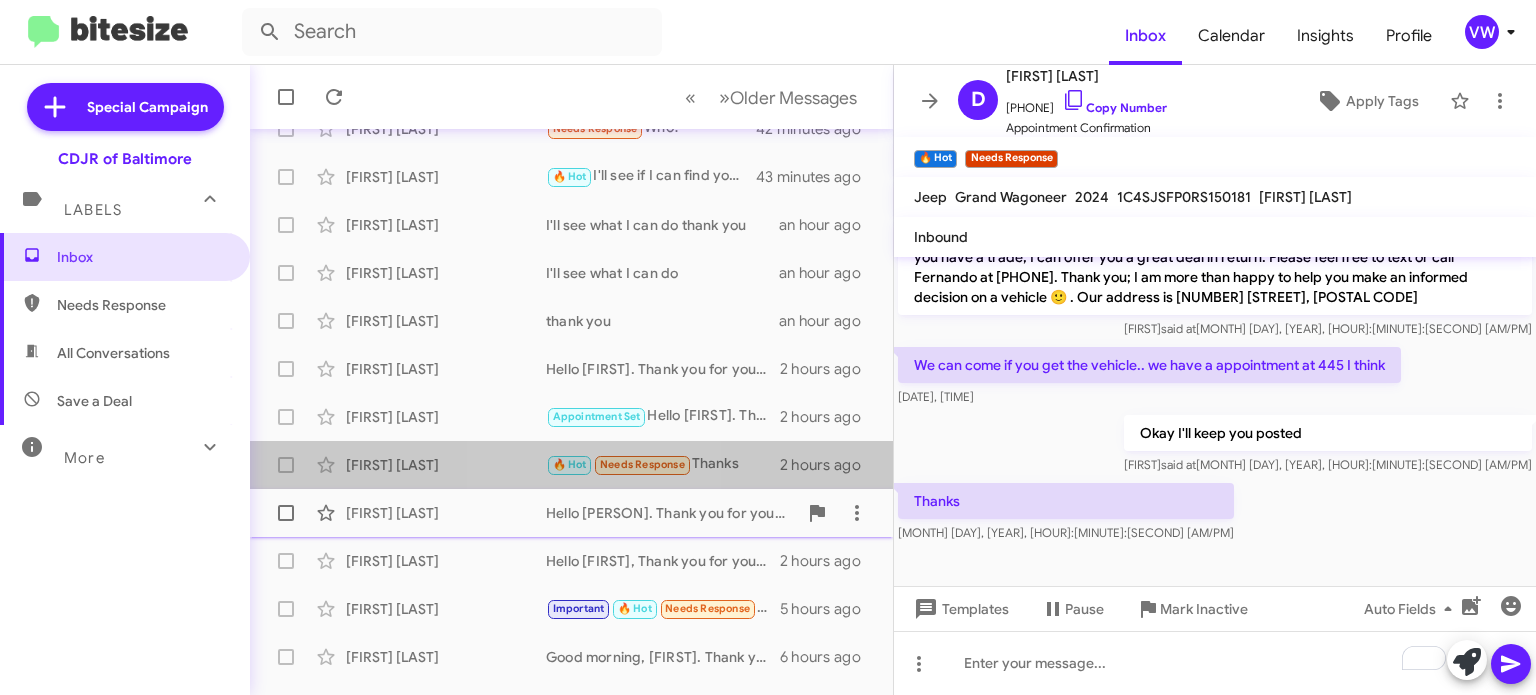 drag, startPoint x: 543, startPoint y: 484, endPoint x: 554, endPoint y: 493, distance: 14.21267 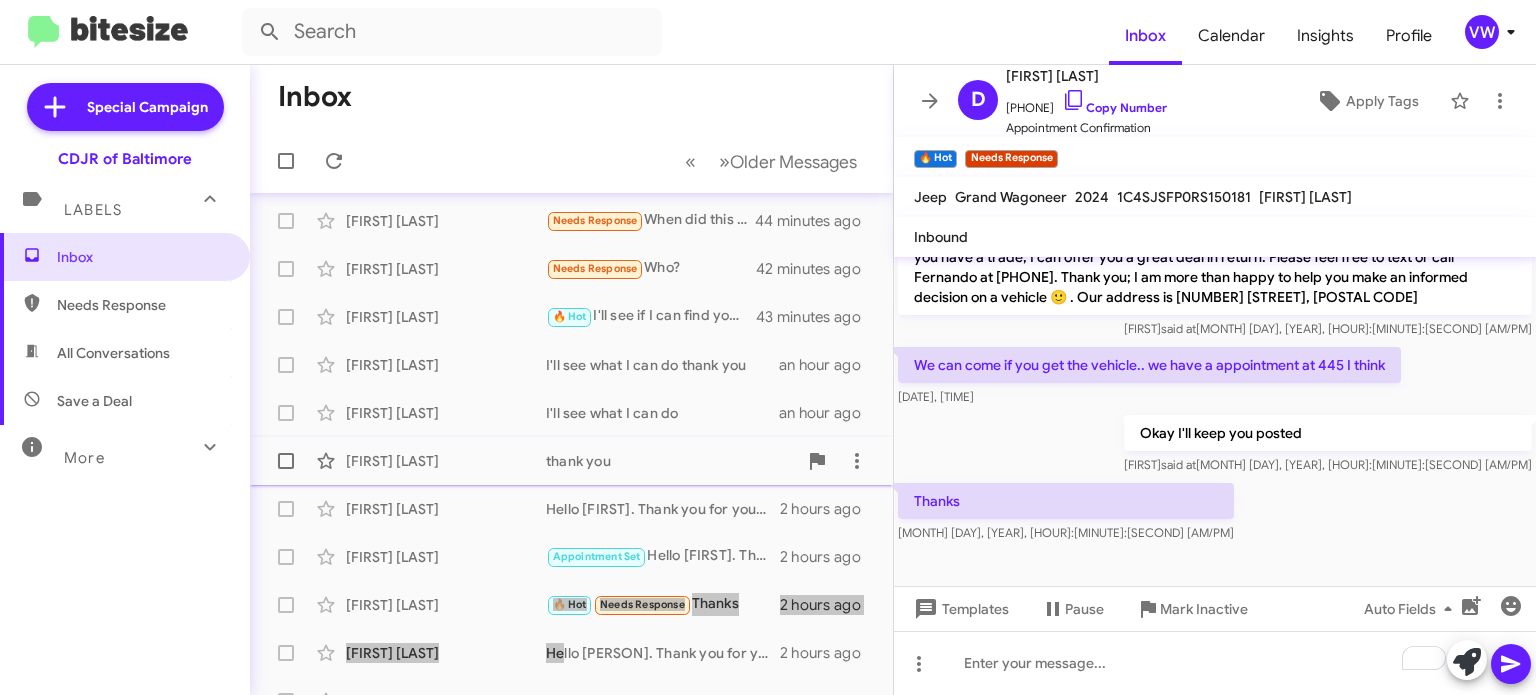 scroll, scrollTop: 0, scrollLeft: 0, axis: both 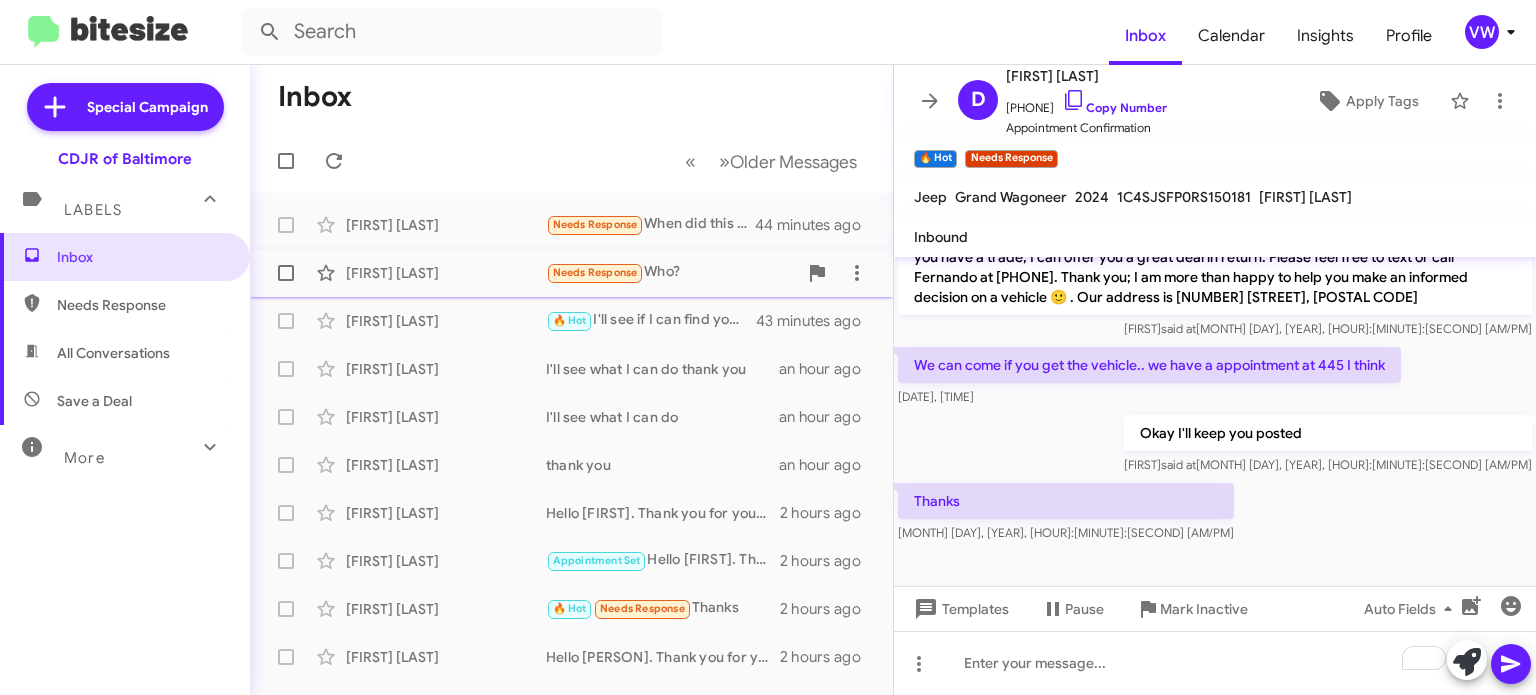 click on "[FIRST] [LAST] Needs Response Who? [TIME]" 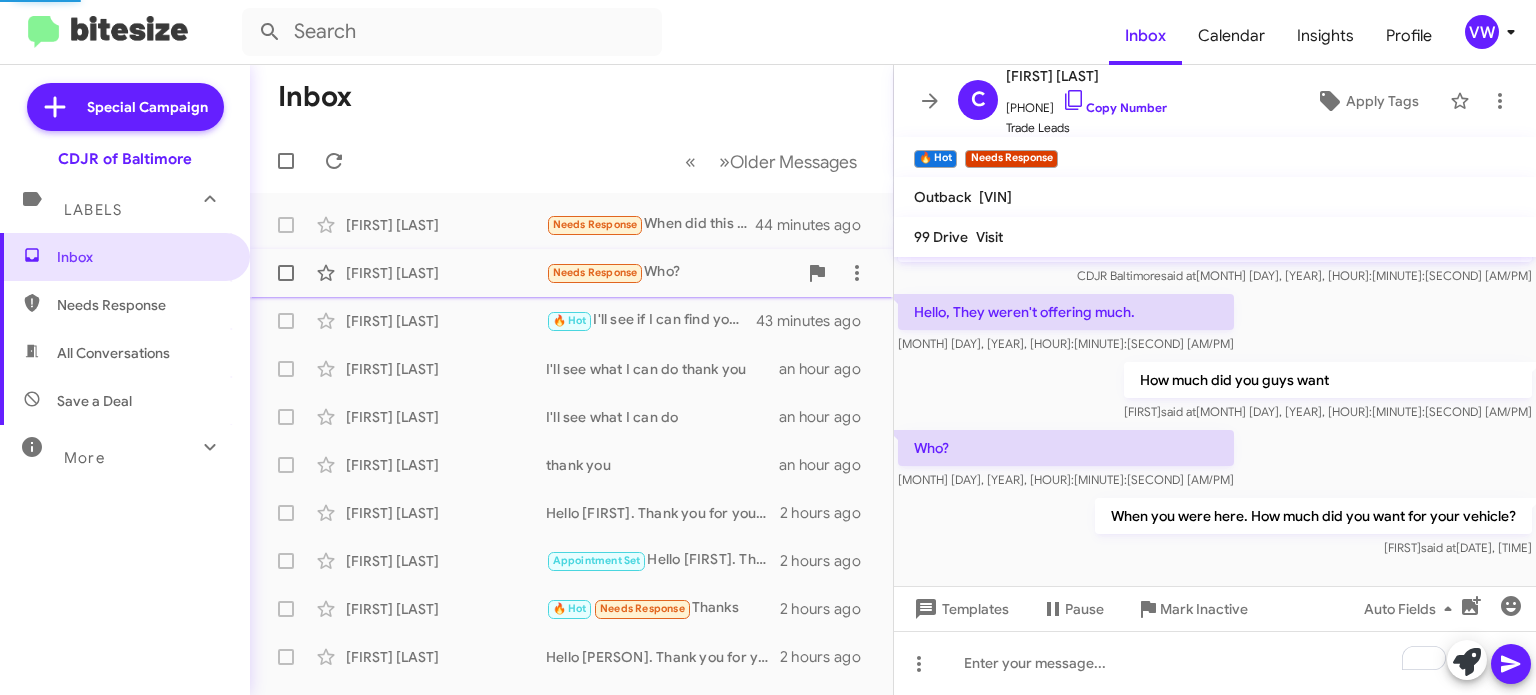 scroll, scrollTop: 35, scrollLeft: 0, axis: vertical 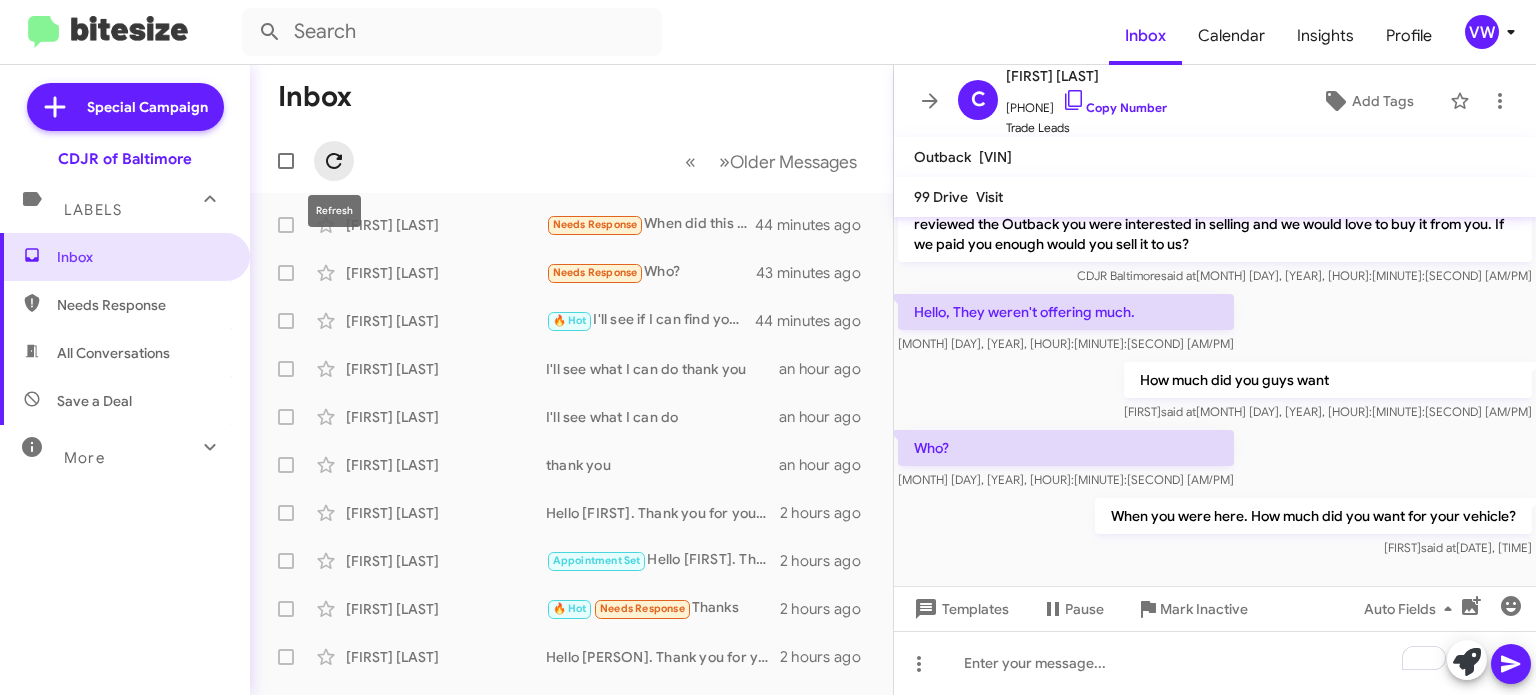 click 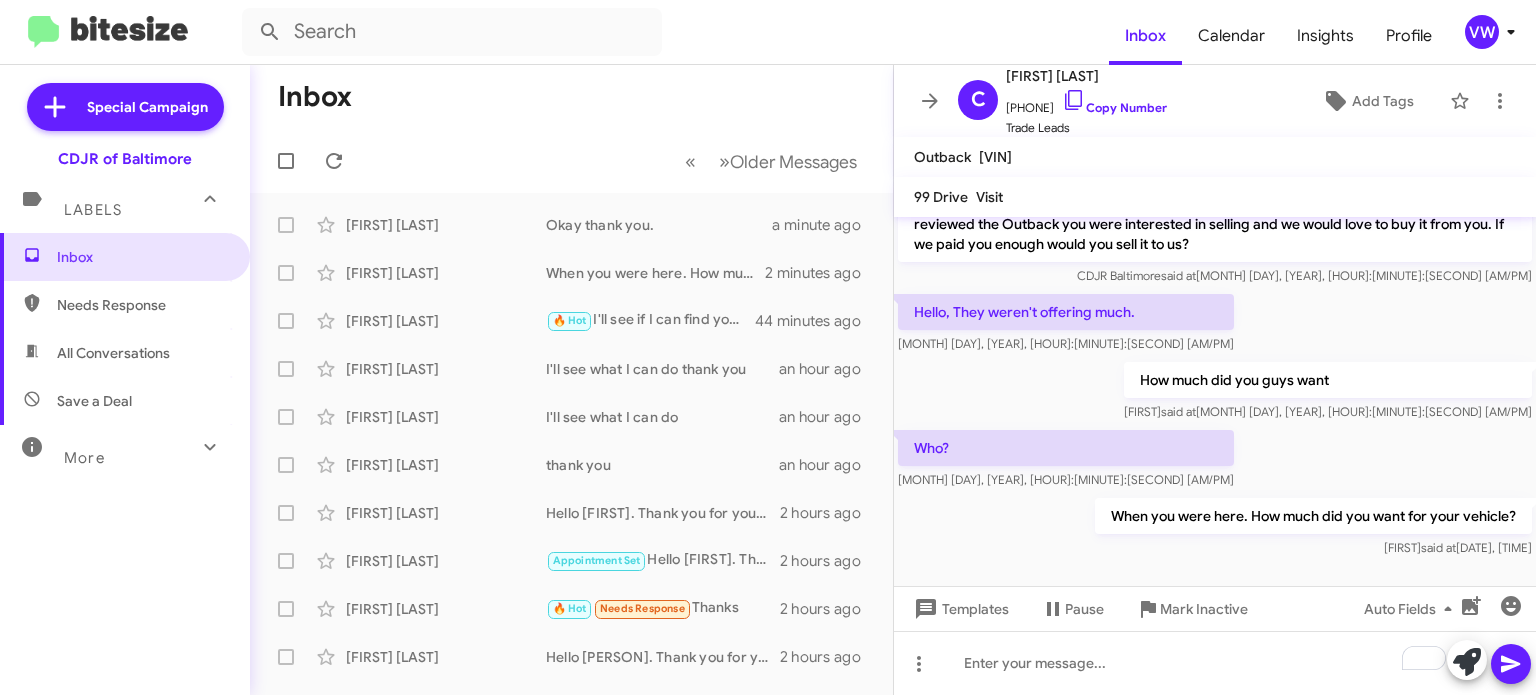 scroll, scrollTop: 465, scrollLeft: 0, axis: vertical 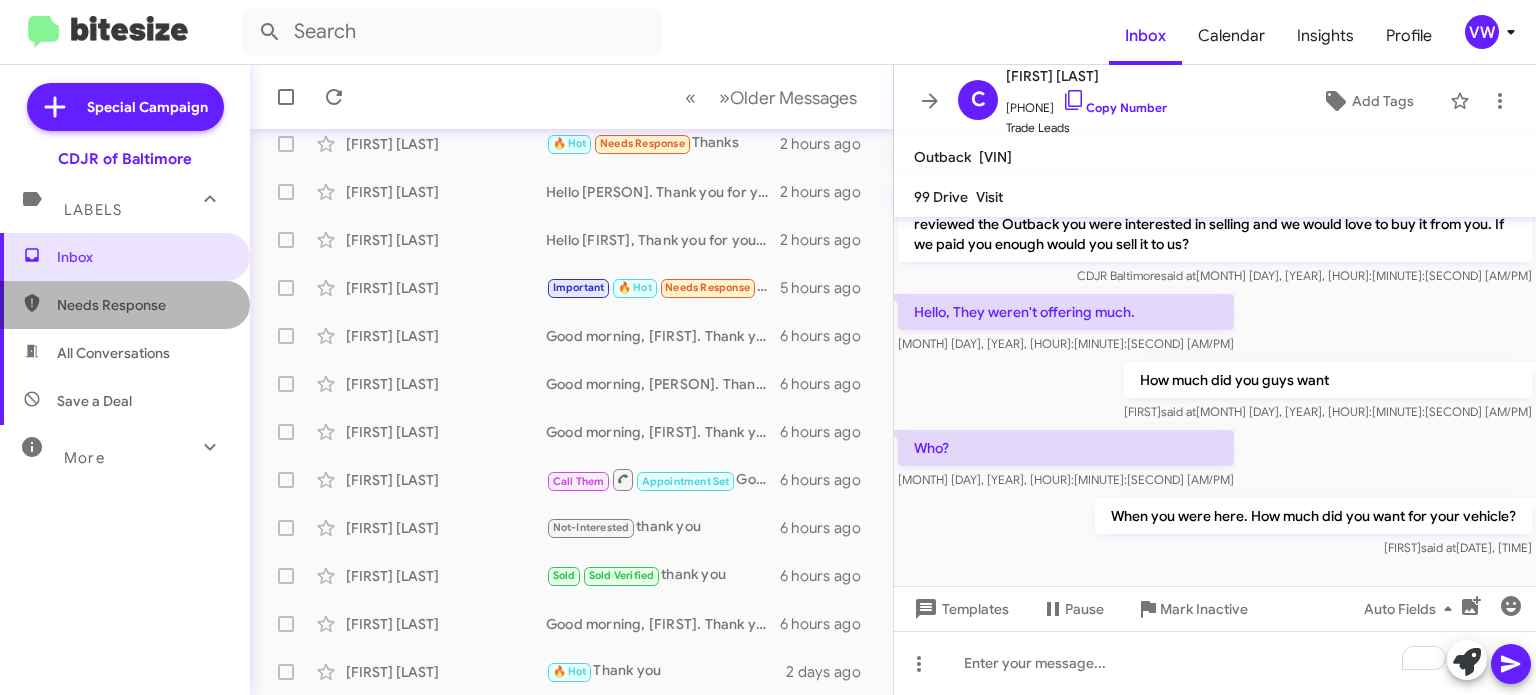 click on "Needs Response" at bounding box center (142, 305) 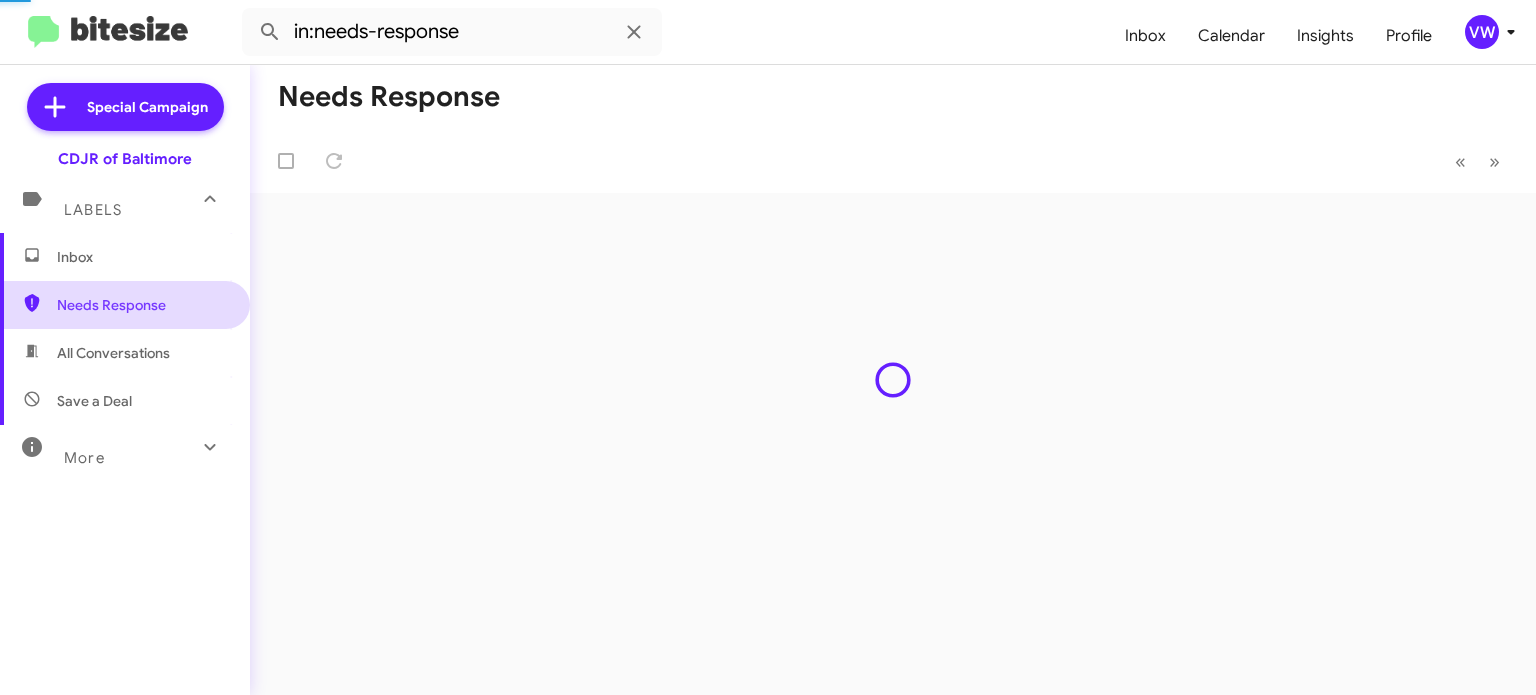 click on "Needs Response" at bounding box center (142, 305) 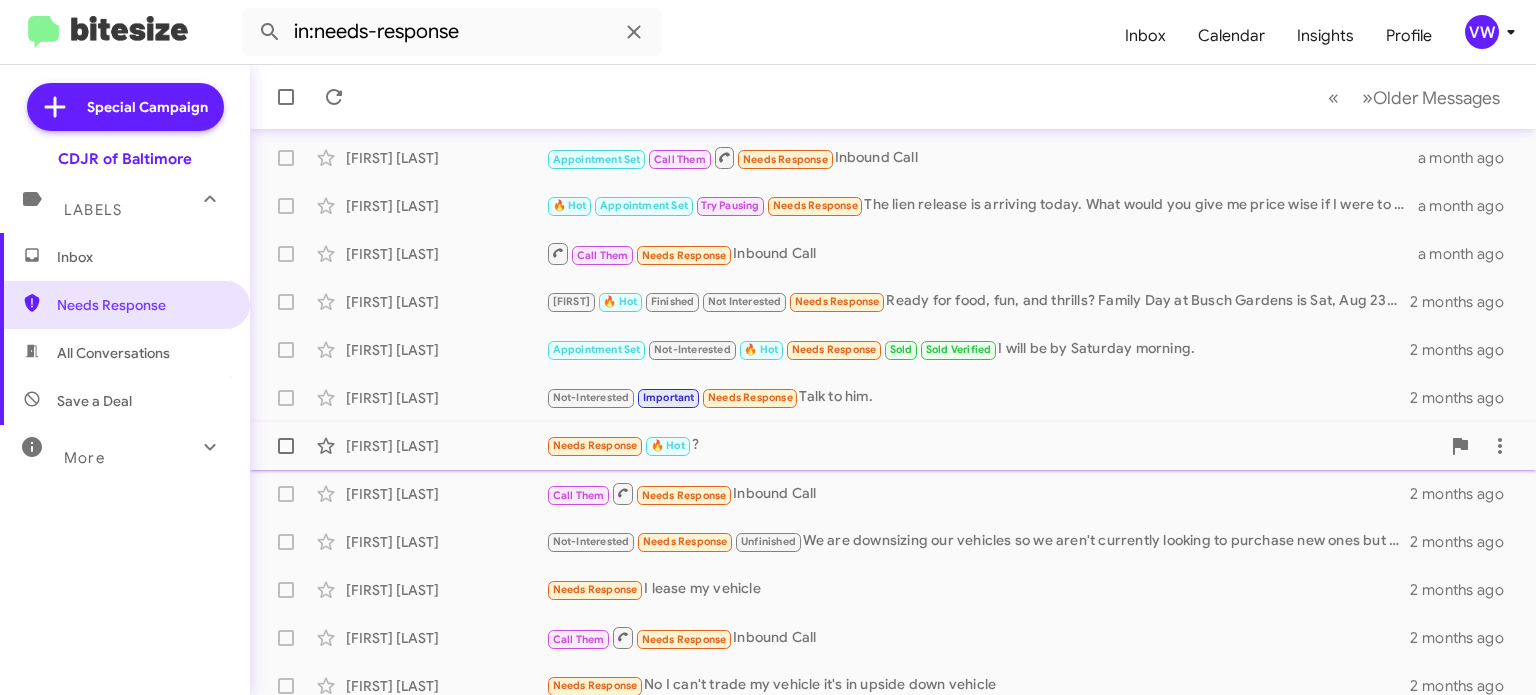 scroll, scrollTop: 465, scrollLeft: 0, axis: vertical 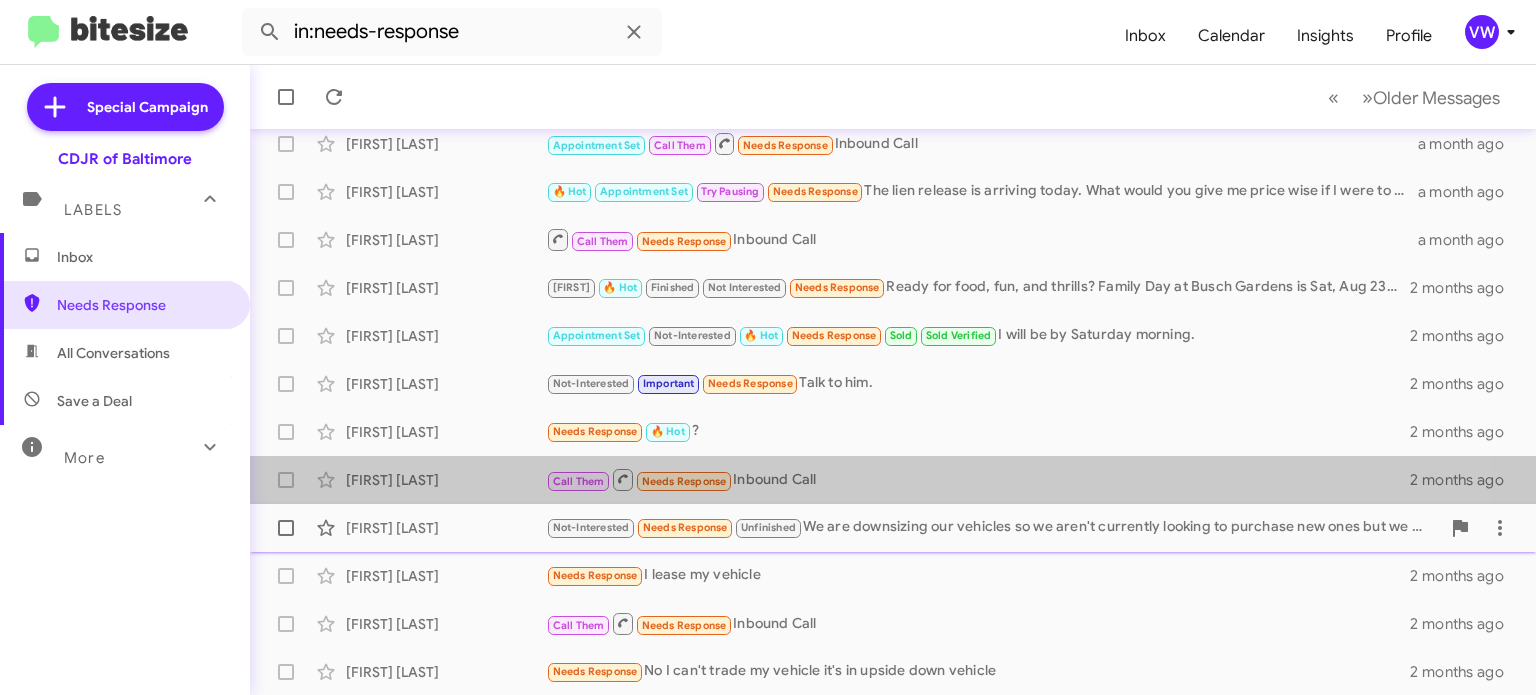 drag, startPoint x: 623, startPoint y: 498, endPoint x: 629, endPoint y: 514, distance: 17.088007 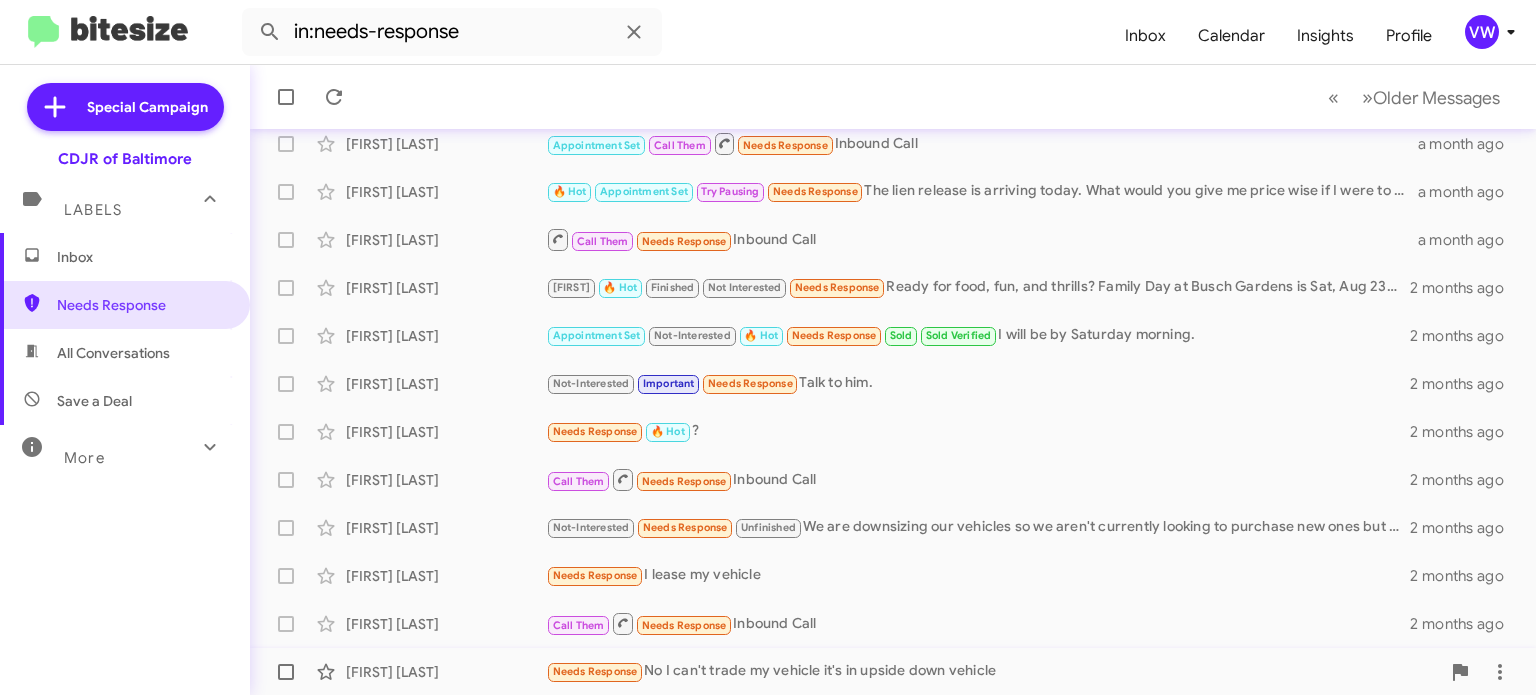 click on "[FIRST] [LAST] Needs Response No I can't trade my vehicle it's in upside down vehicle [TIME]" 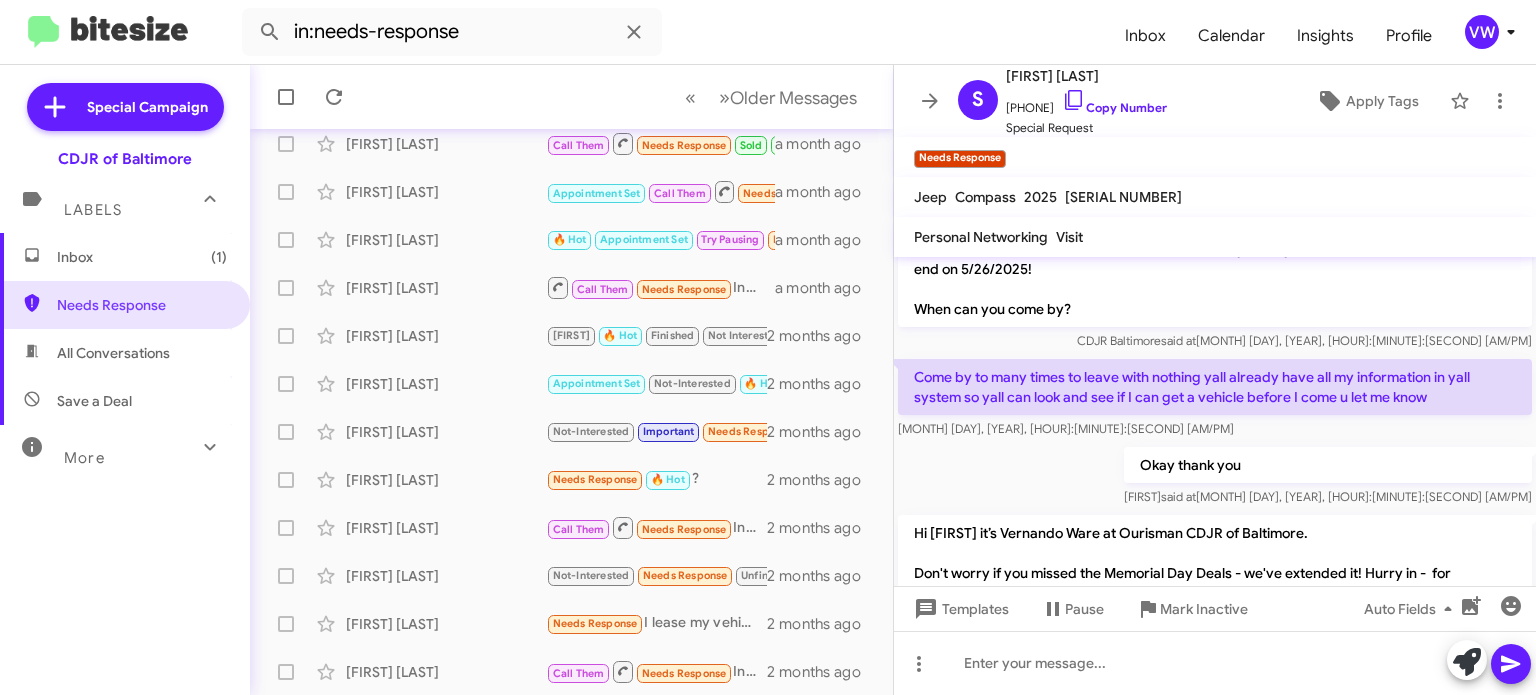 scroll, scrollTop: 485, scrollLeft: 0, axis: vertical 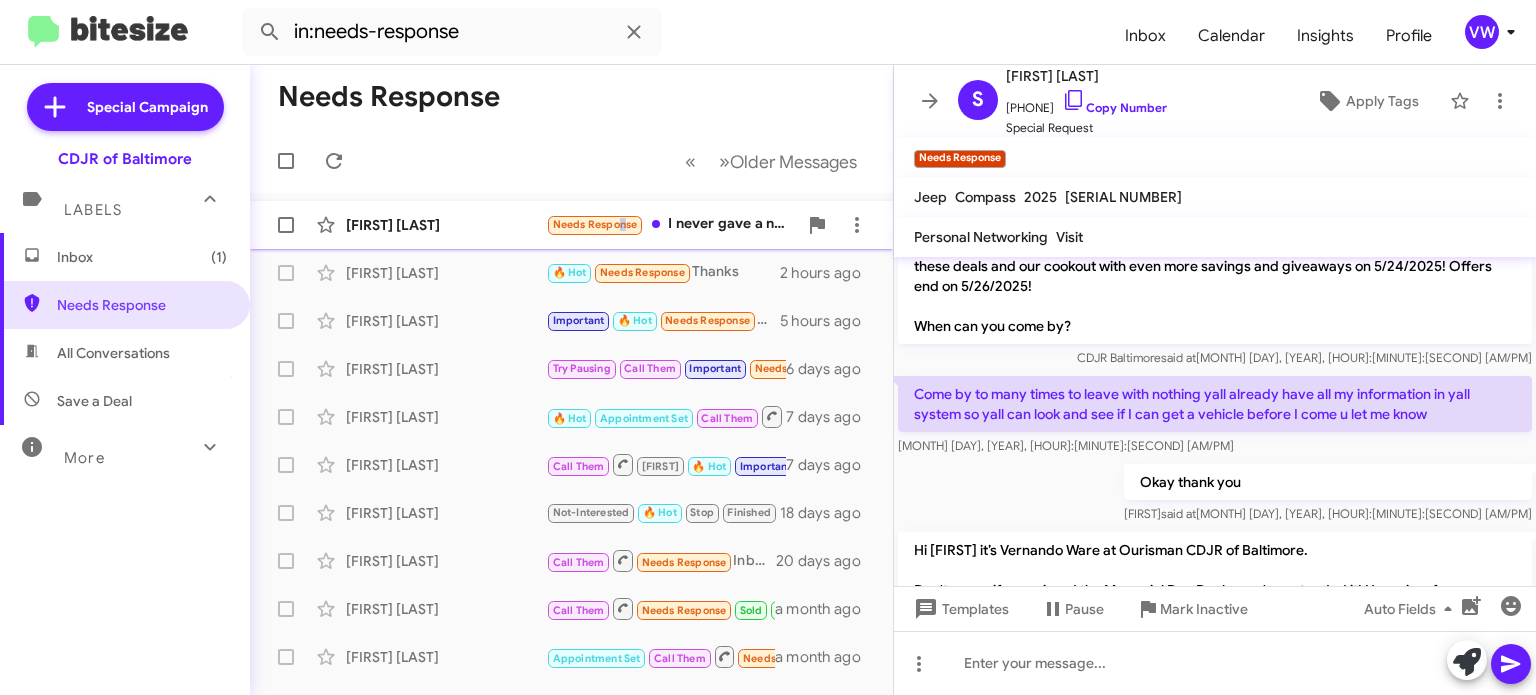click on "Needs Response" 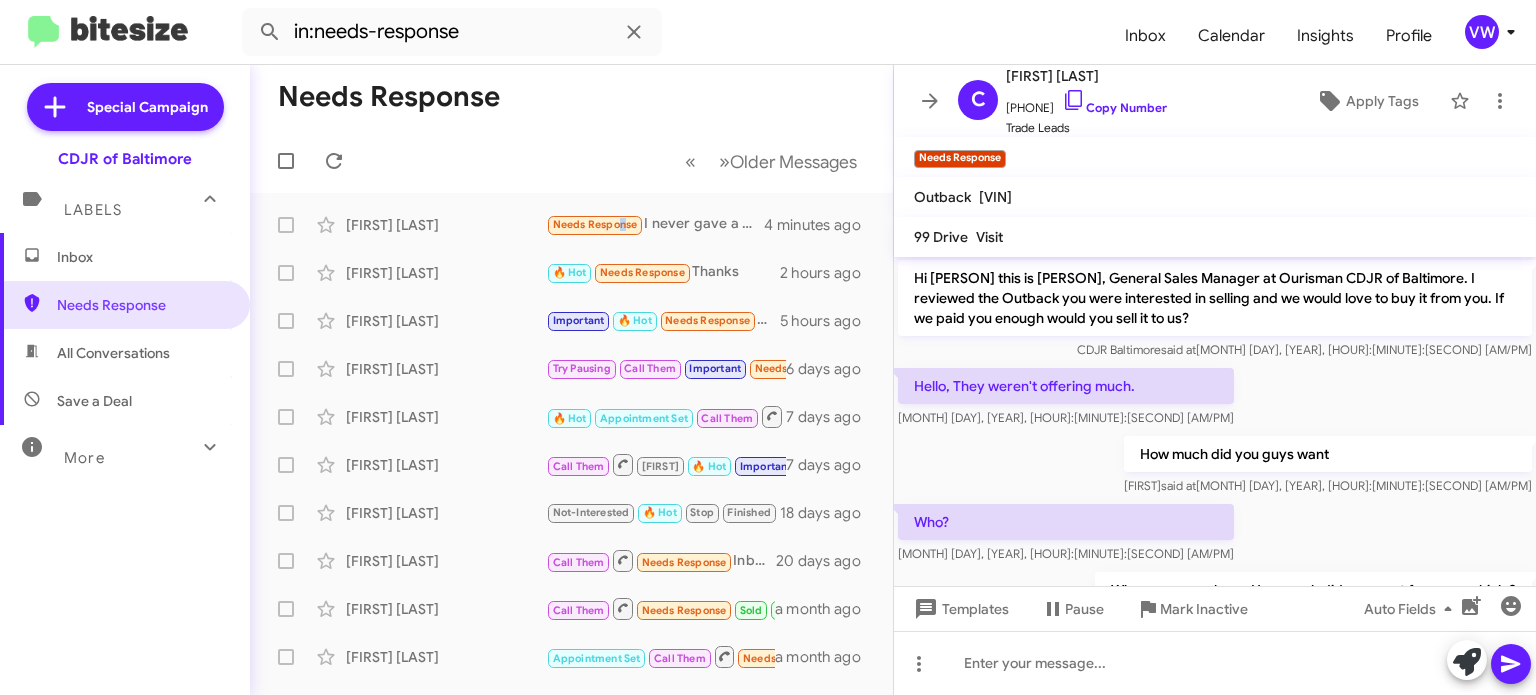 scroll, scrollTop: 0, scrollLeft: 0, axis: both 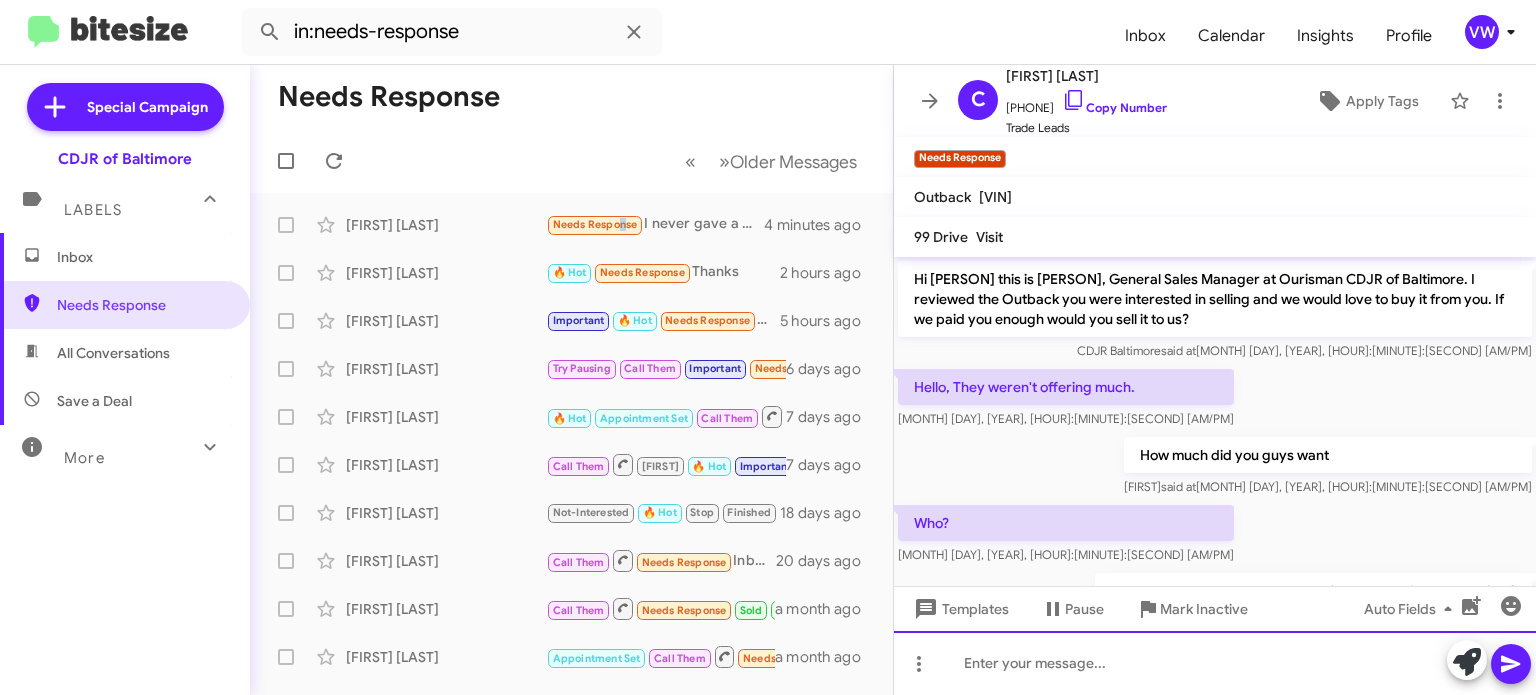click 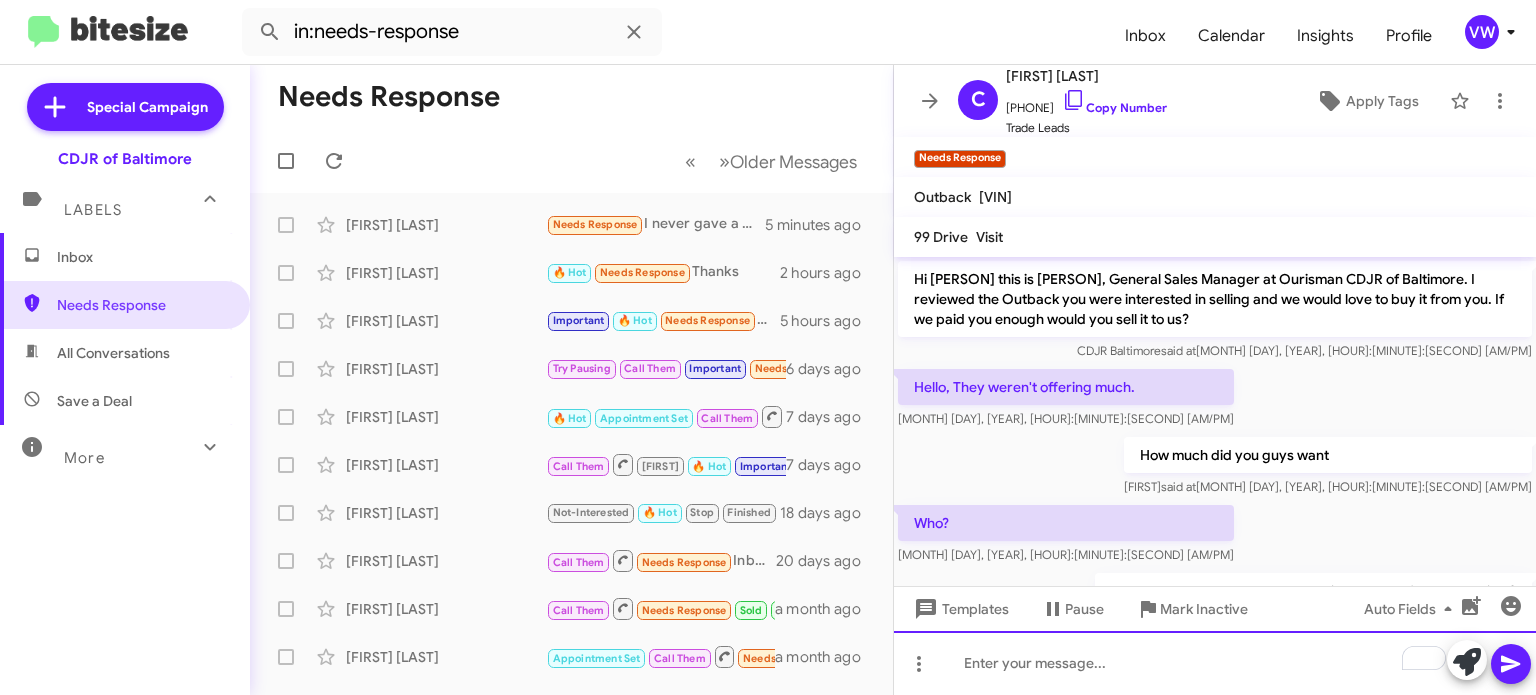 type 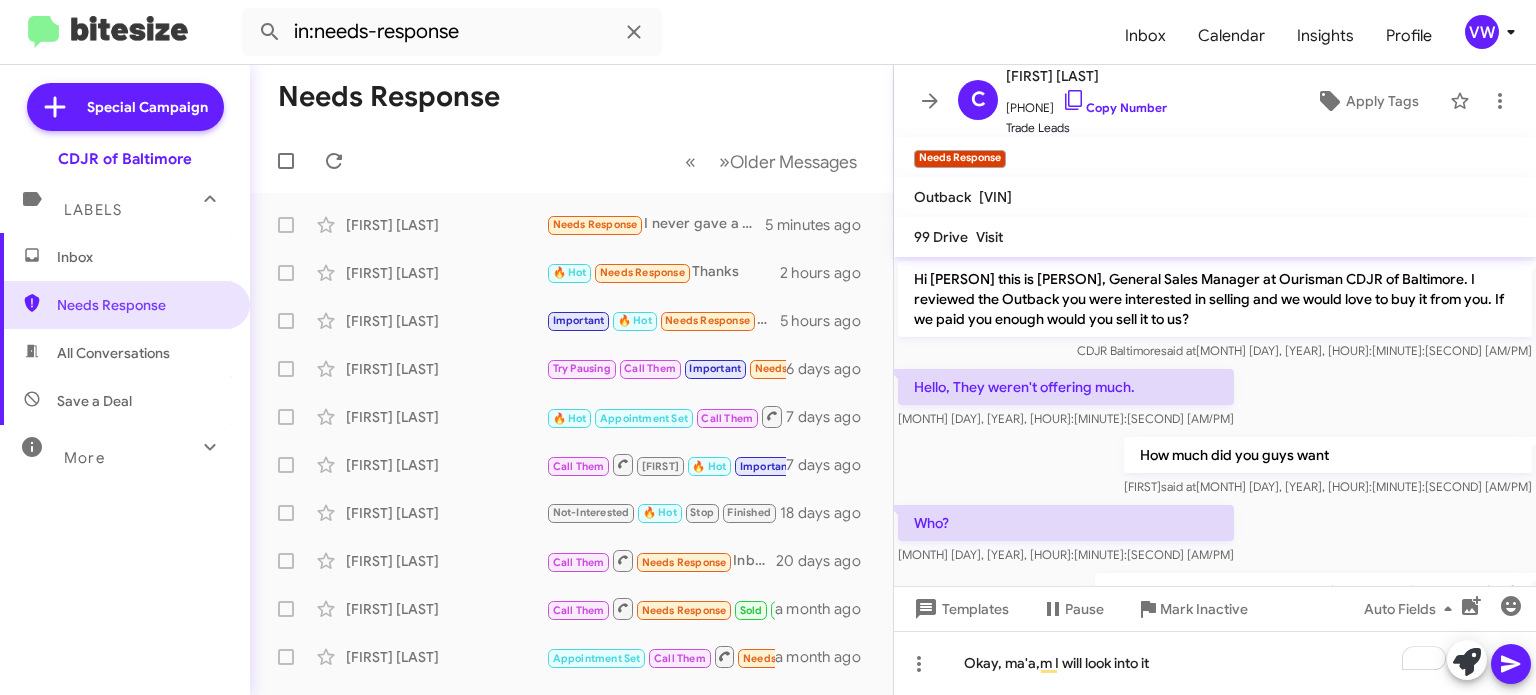 click 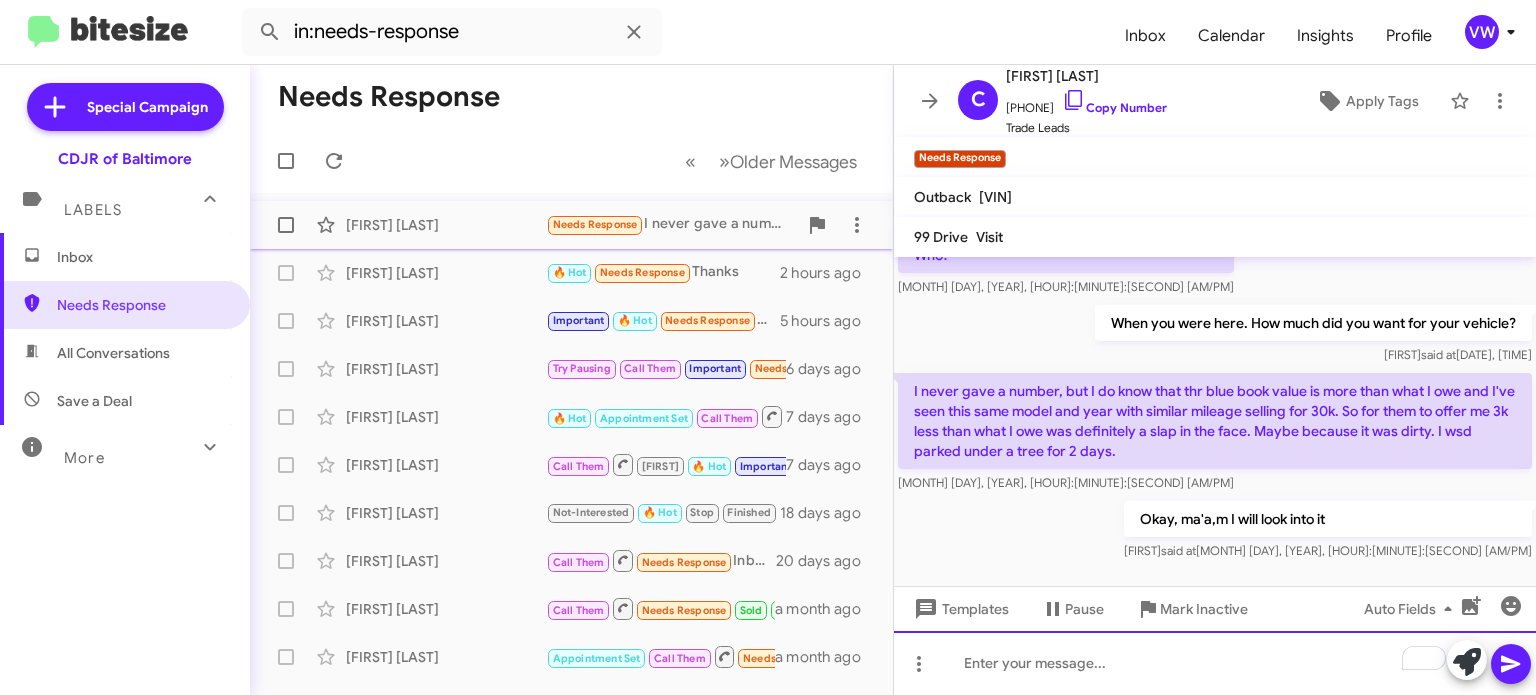 scroll, scrollTop: 250, scrollLeft: 0, axis: vertical 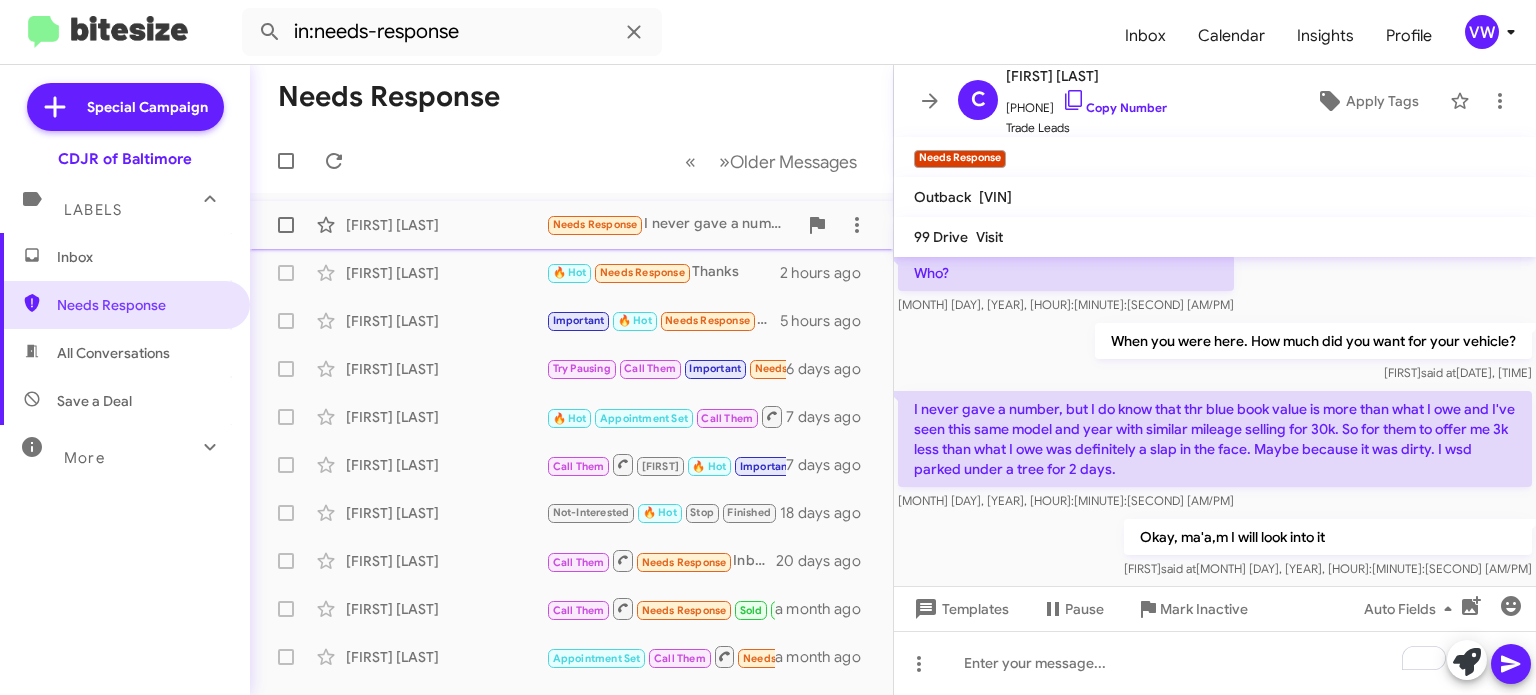 click on "[FIRST] [LAST]  Needs Response   I never gave a number, but I do know that thr blue book value is more than what I owe and I've seen this same model and year with similar mileage selling for 30k. So for them to offer me 3k less than what I owe was definitely a slap in the face. Maybe because it was dirty. I wsd parked under a tree for 2 days.   7 minutes ago" 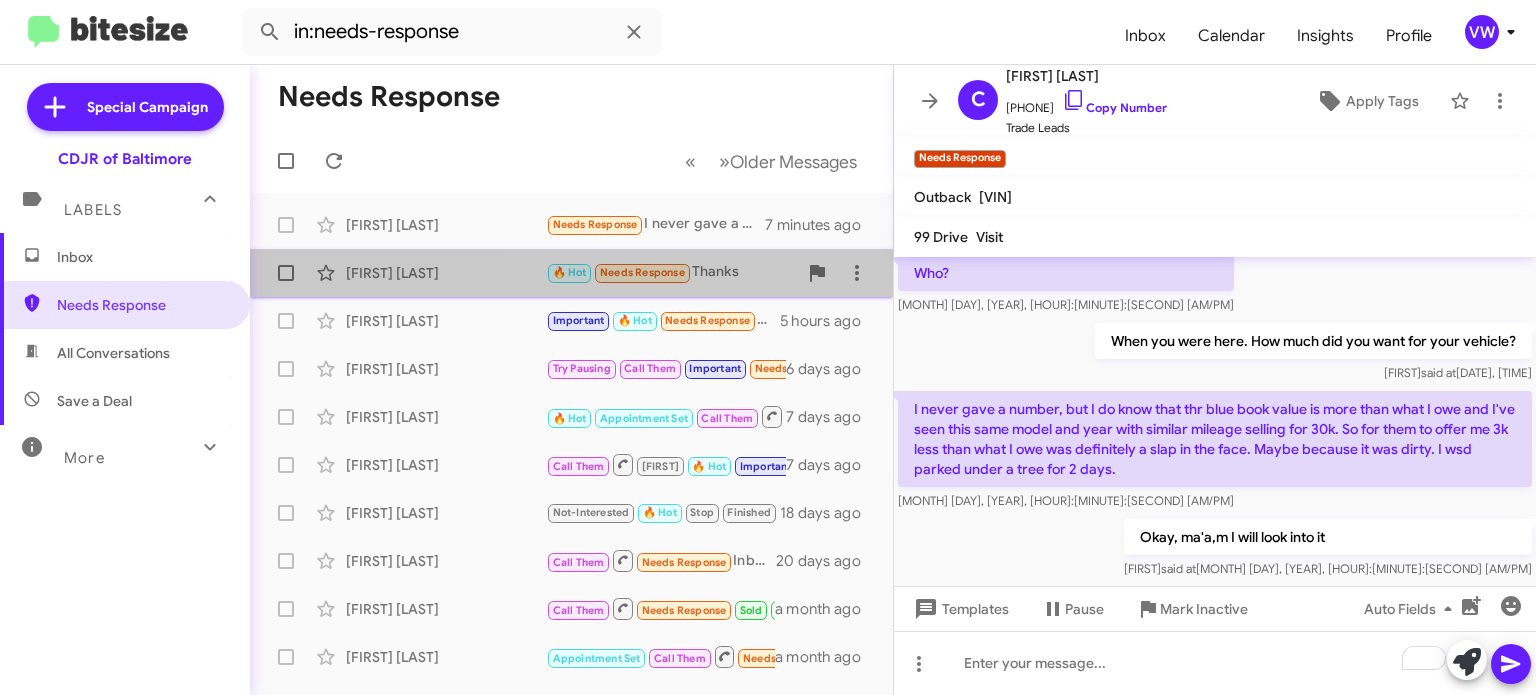 click on "[FIRST] [LAST]  🔥 Hot   Needs Response   Thanks   2 hours ago" 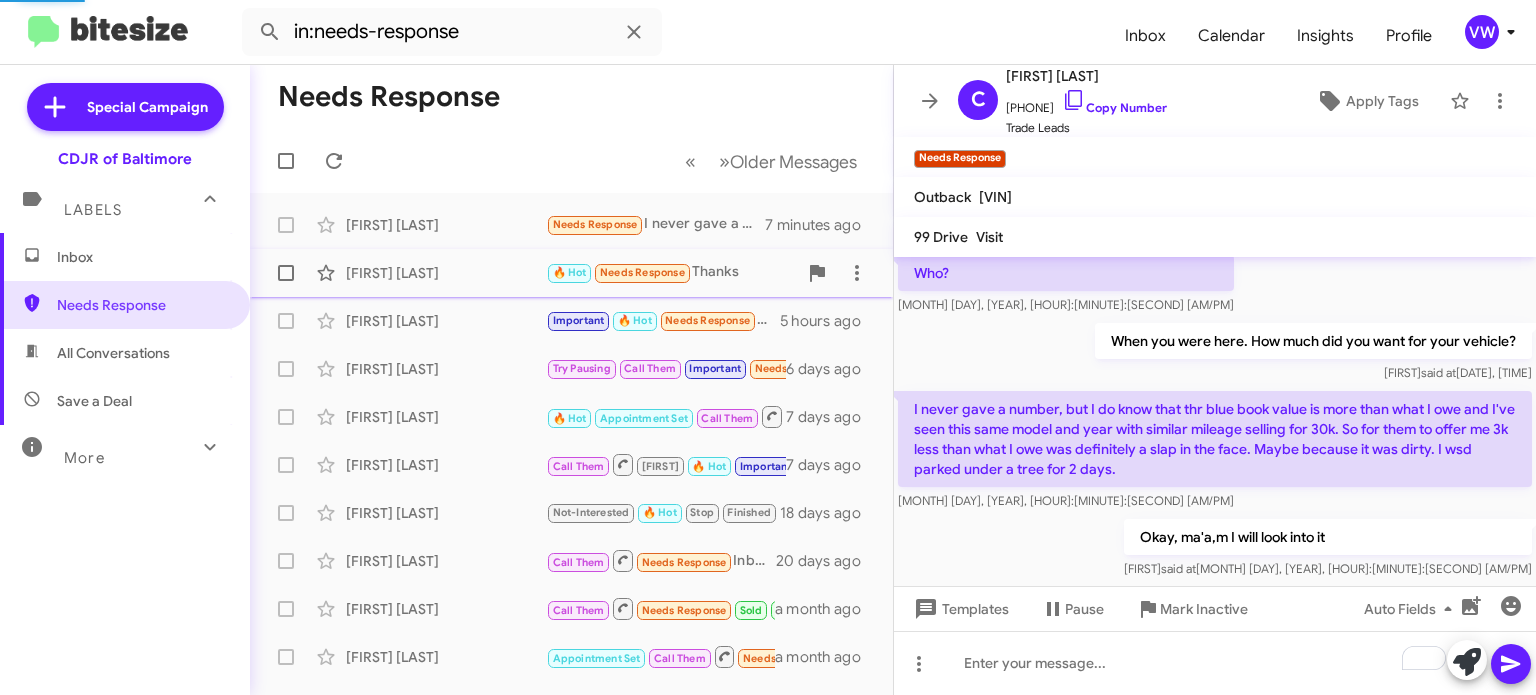scroll, scrollTop: 454, scrollLeft: 0, axis: vertical 